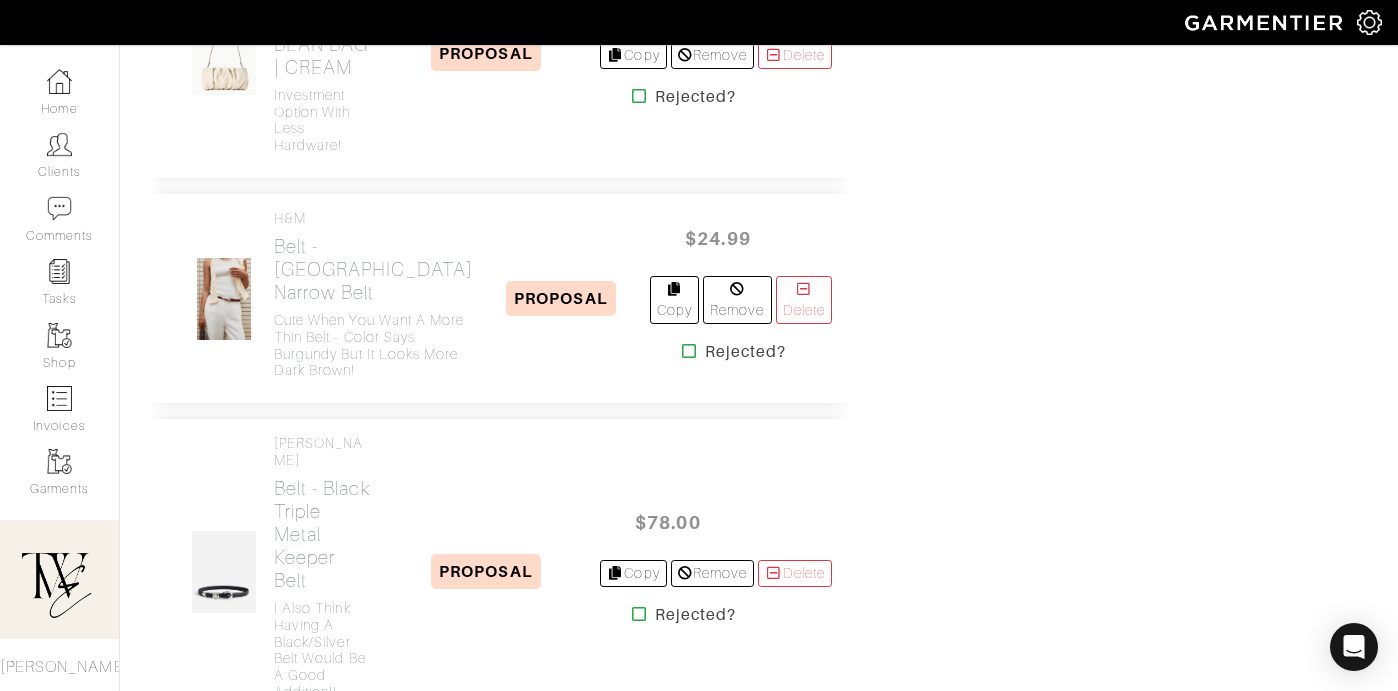 scroll, scrollTop: 4157, scrollLeft: 0, axis: vertical 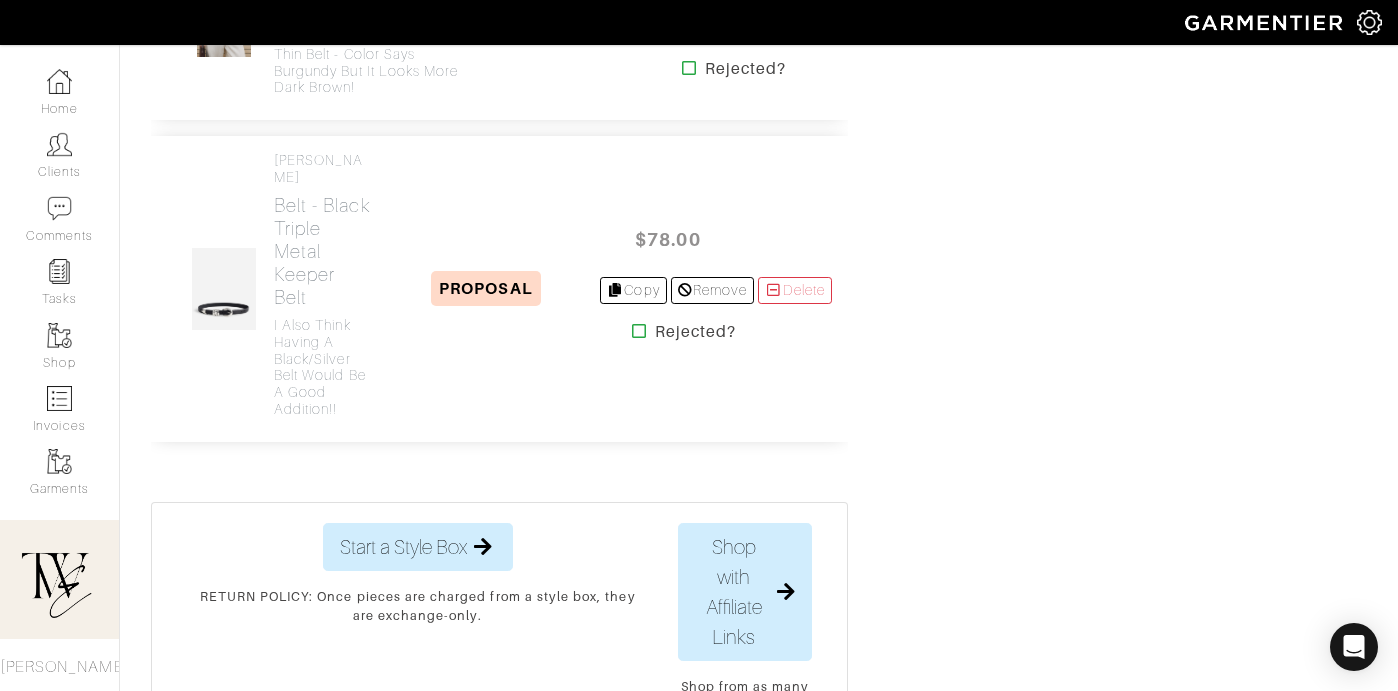 click at bounding box center (689, 68) 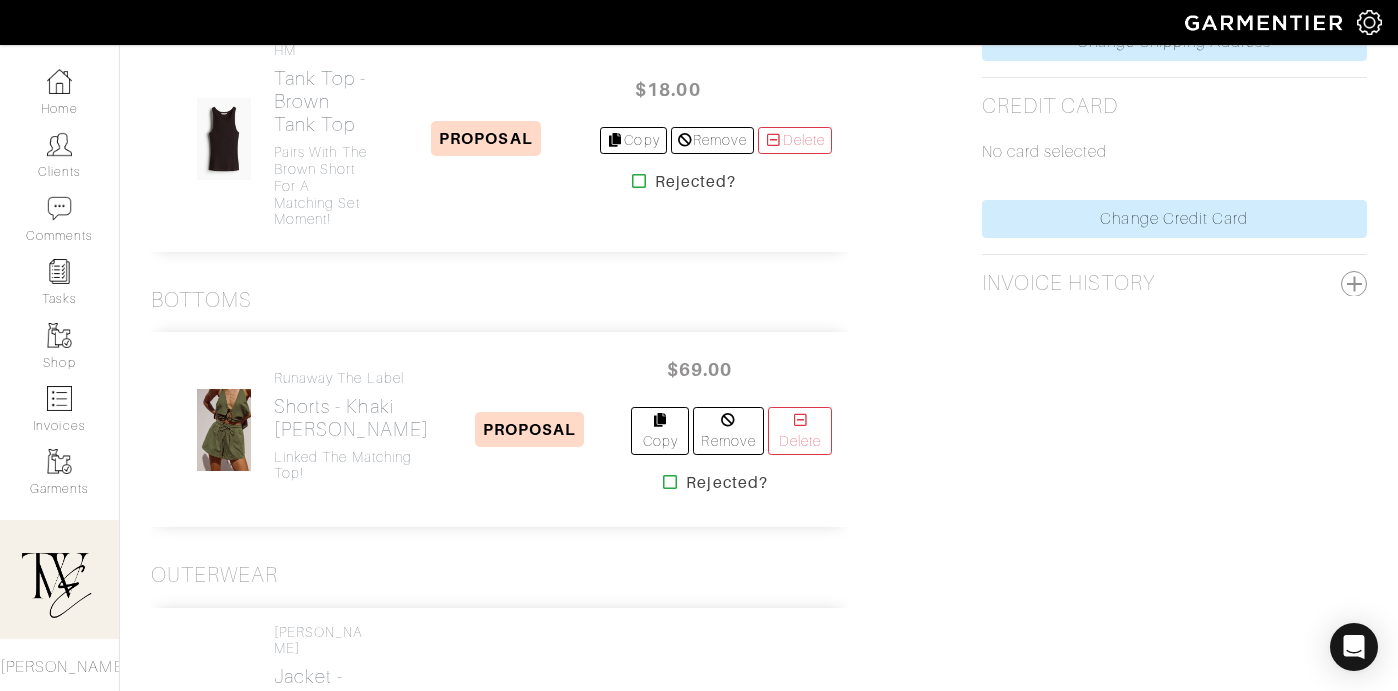 scroll, scrollTop: 1523, scrollLeft: 0, axis: vertical 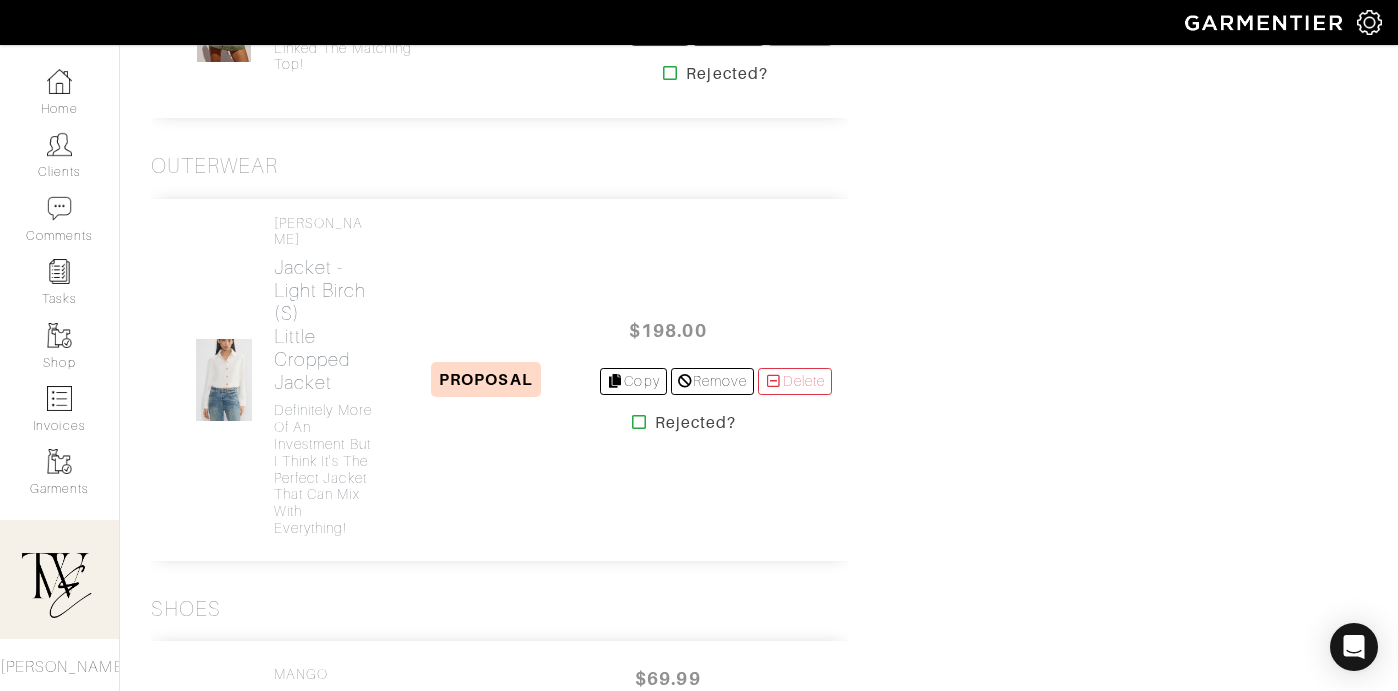 click at bounding box center (670, 73) 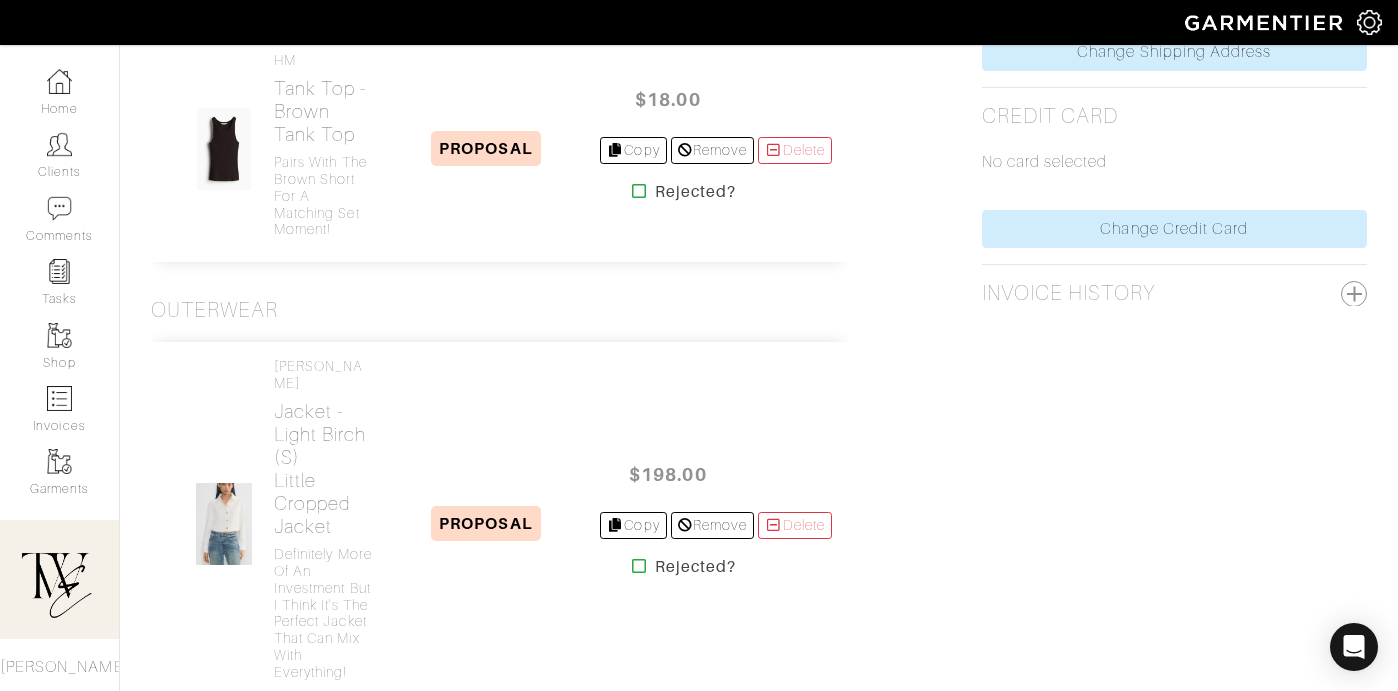 scroll, scrollTop: 822, scrollLeft: 0, axis: vertical 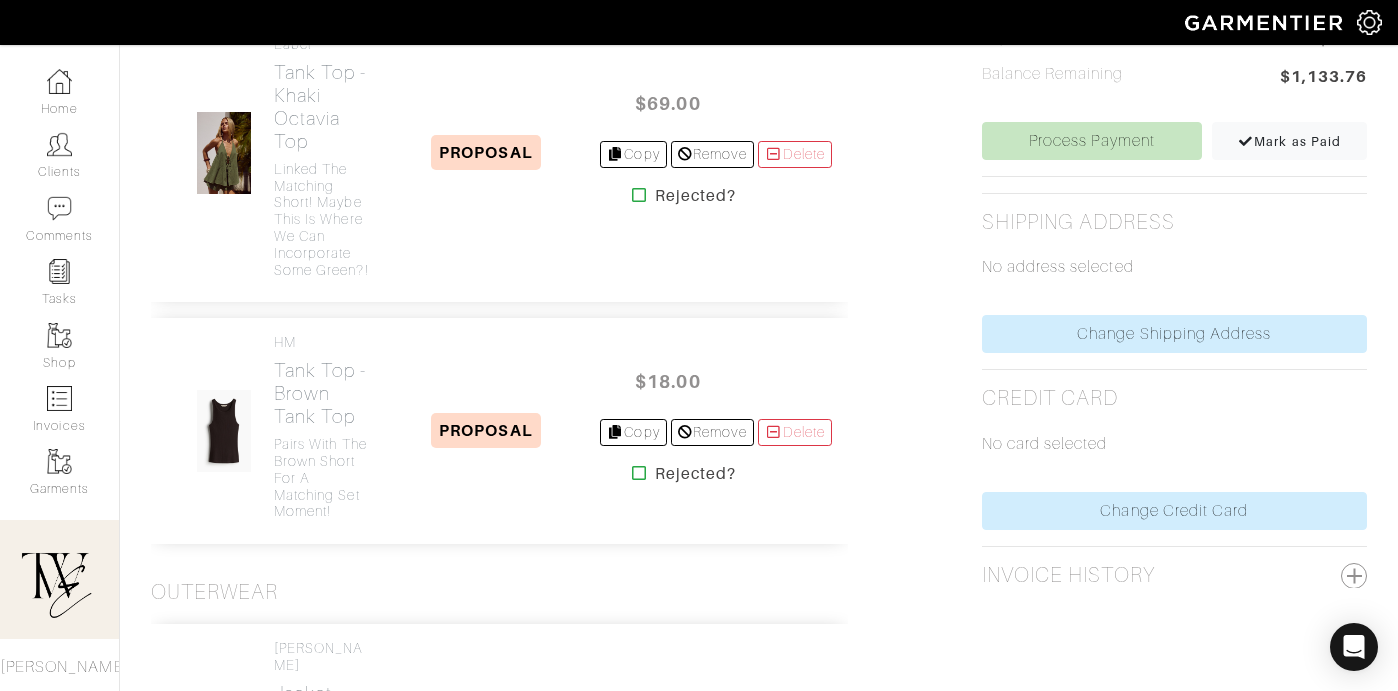 click at bounding box center [639, 195] 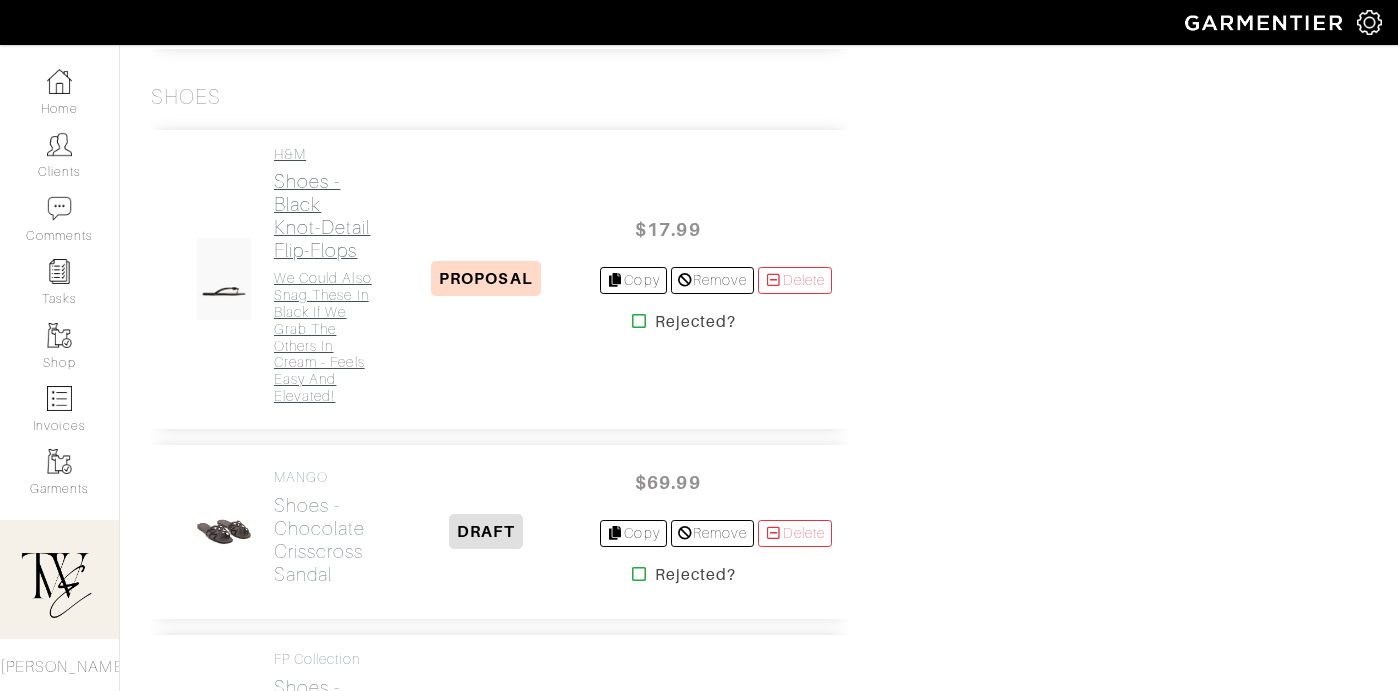 scroll, scrollTop: 1480, scrollLeft: 0, axis: vertical 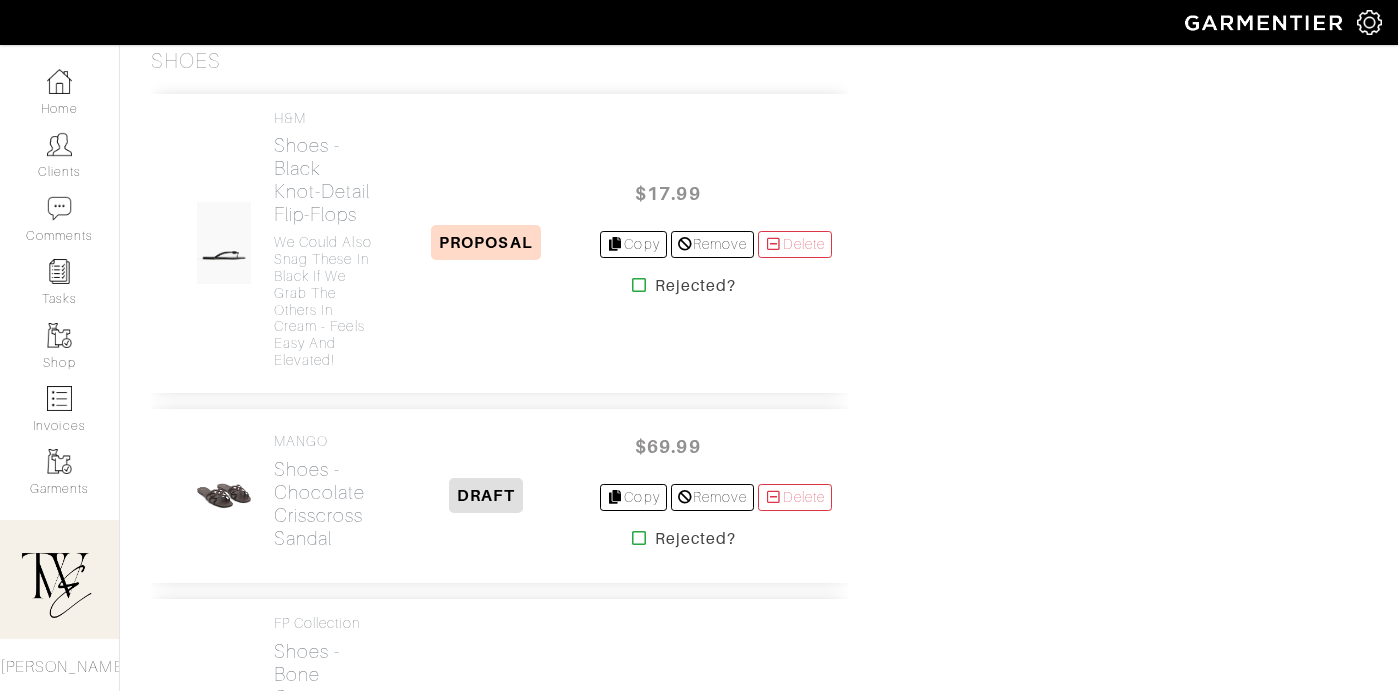 click at bounding box center [639, 285] 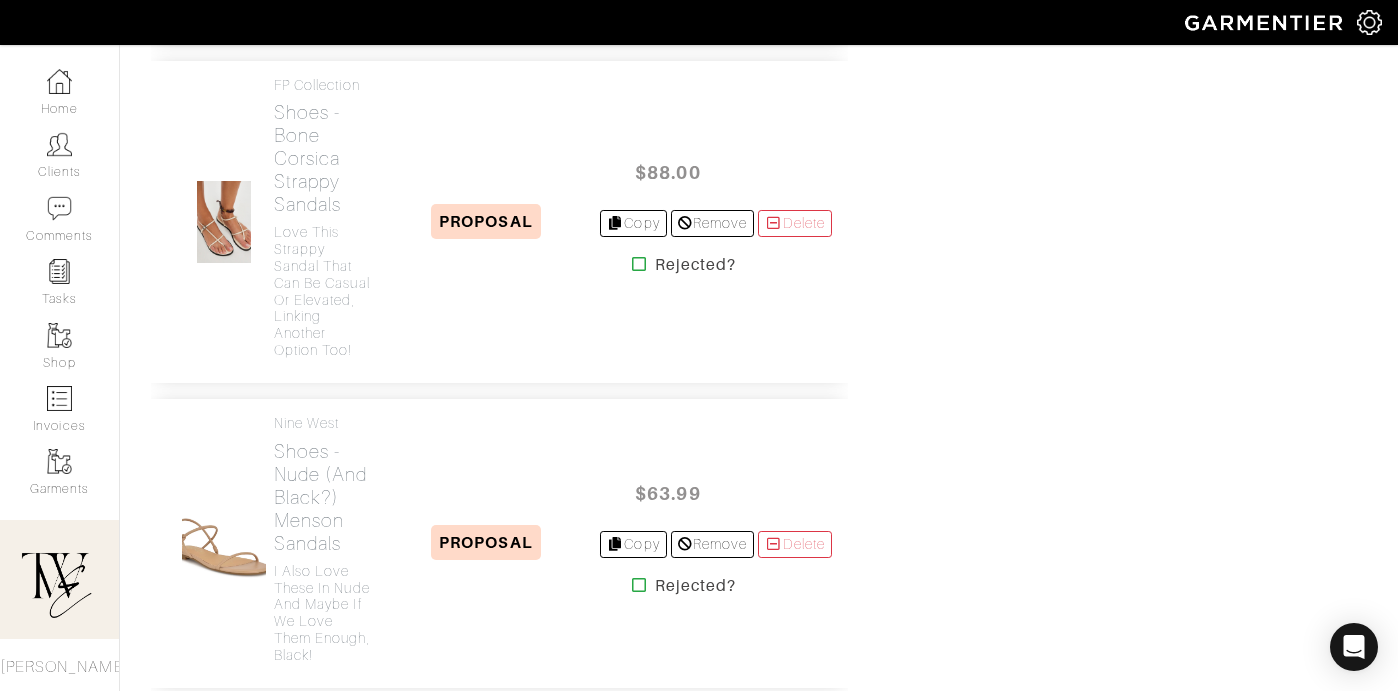 scroll, scrollTop: 1437, scrollLeft: 0, axis: vertical 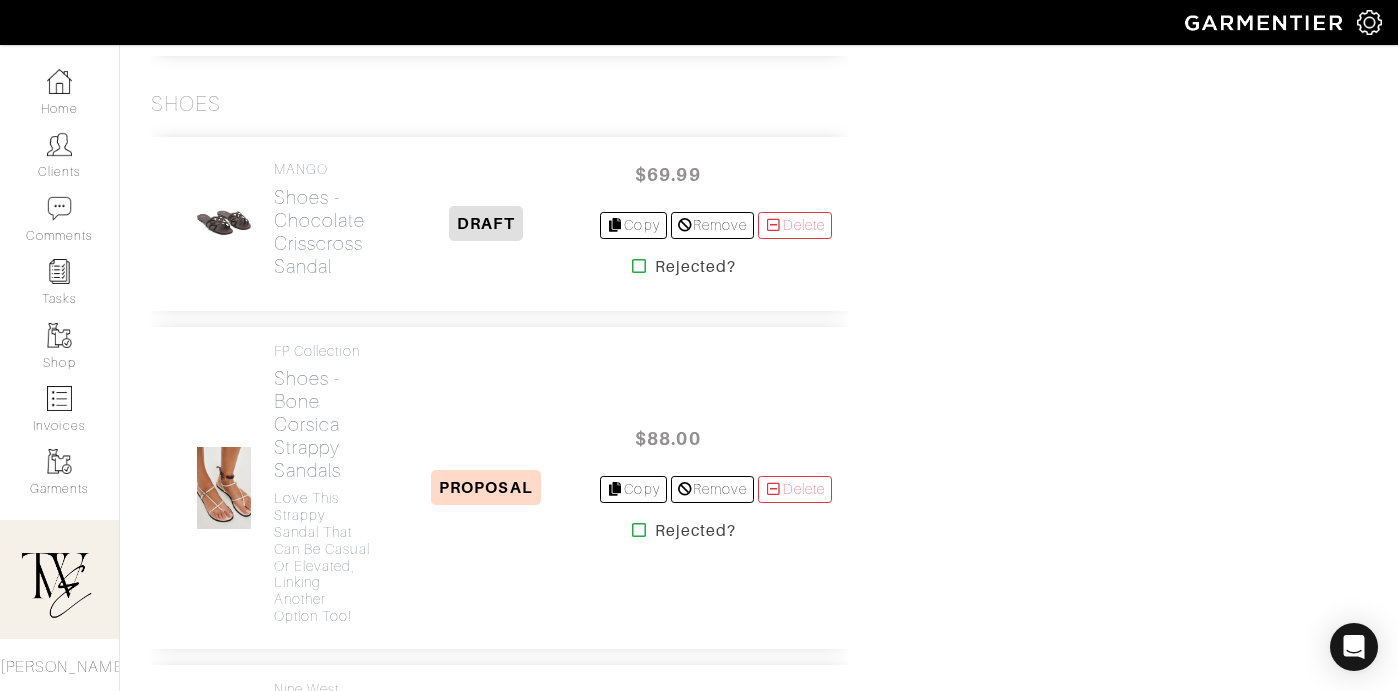 click at bounding box center (639, 530) 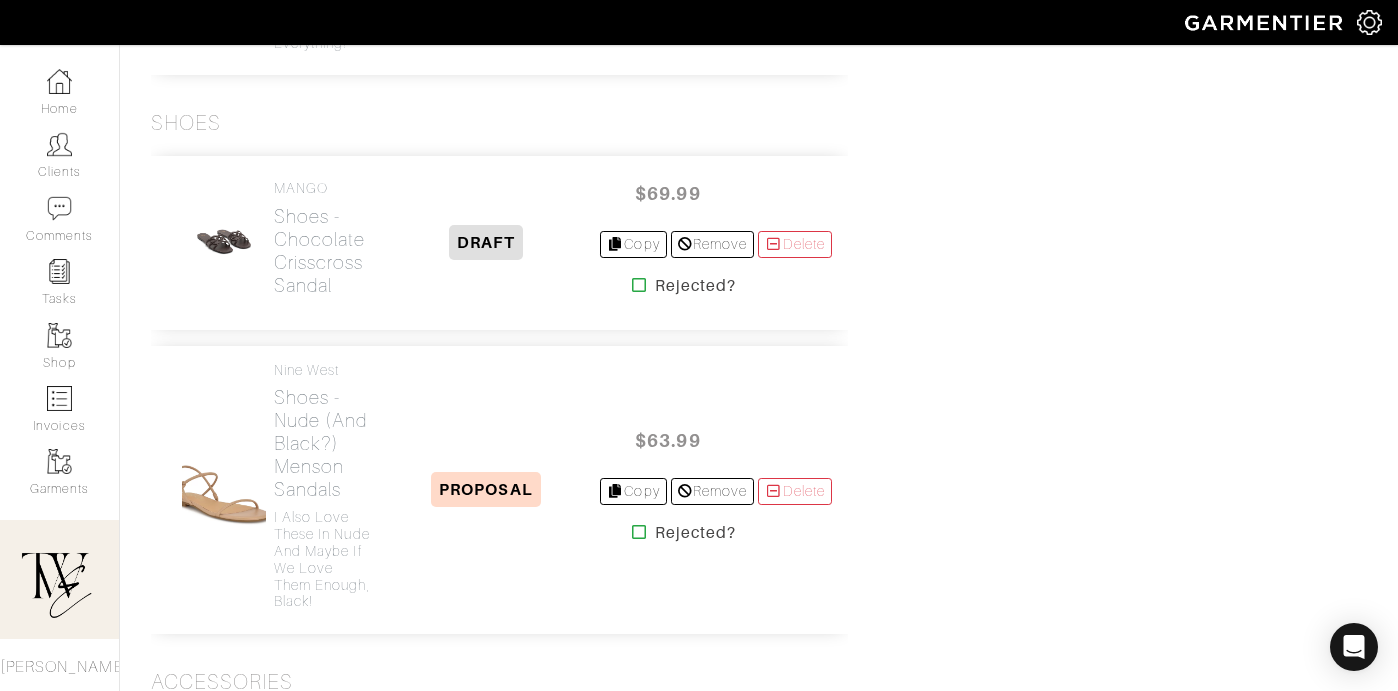 scroll, scrollTop: 1511, scrollLeft: 0, axis: vertical 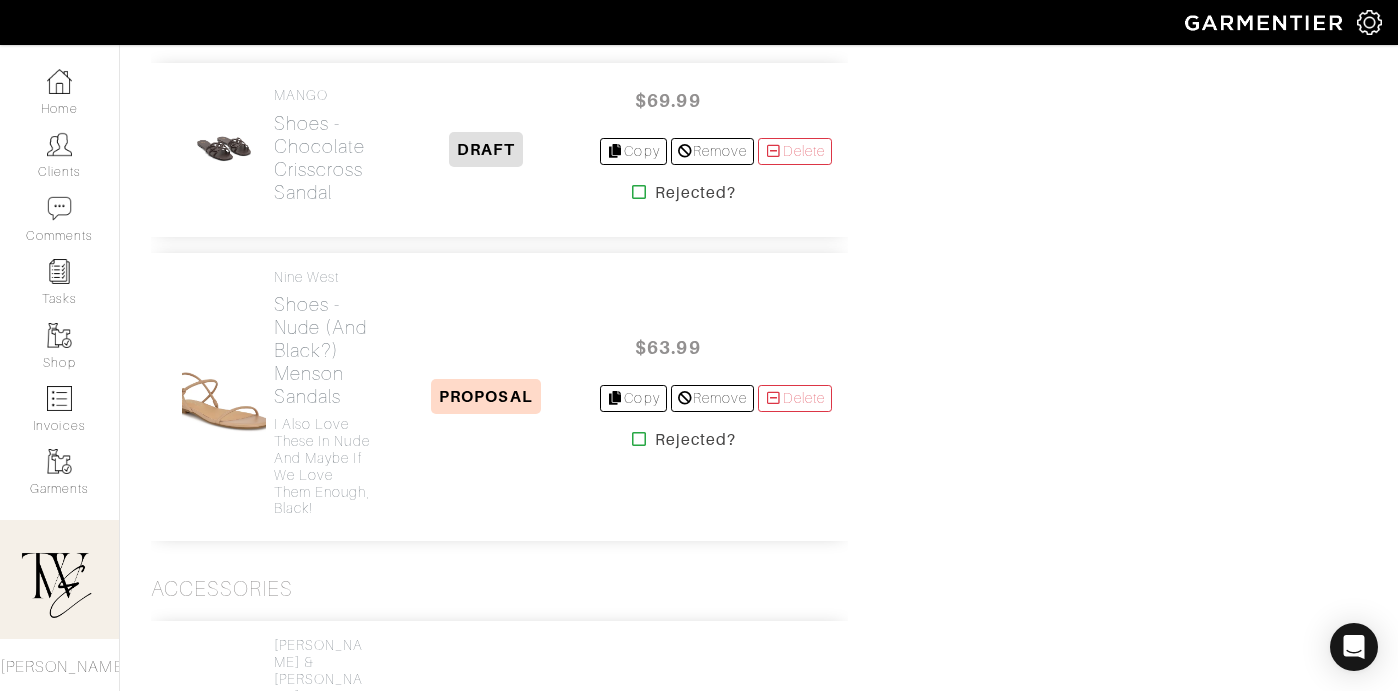 click at bounding box center [639, 439] 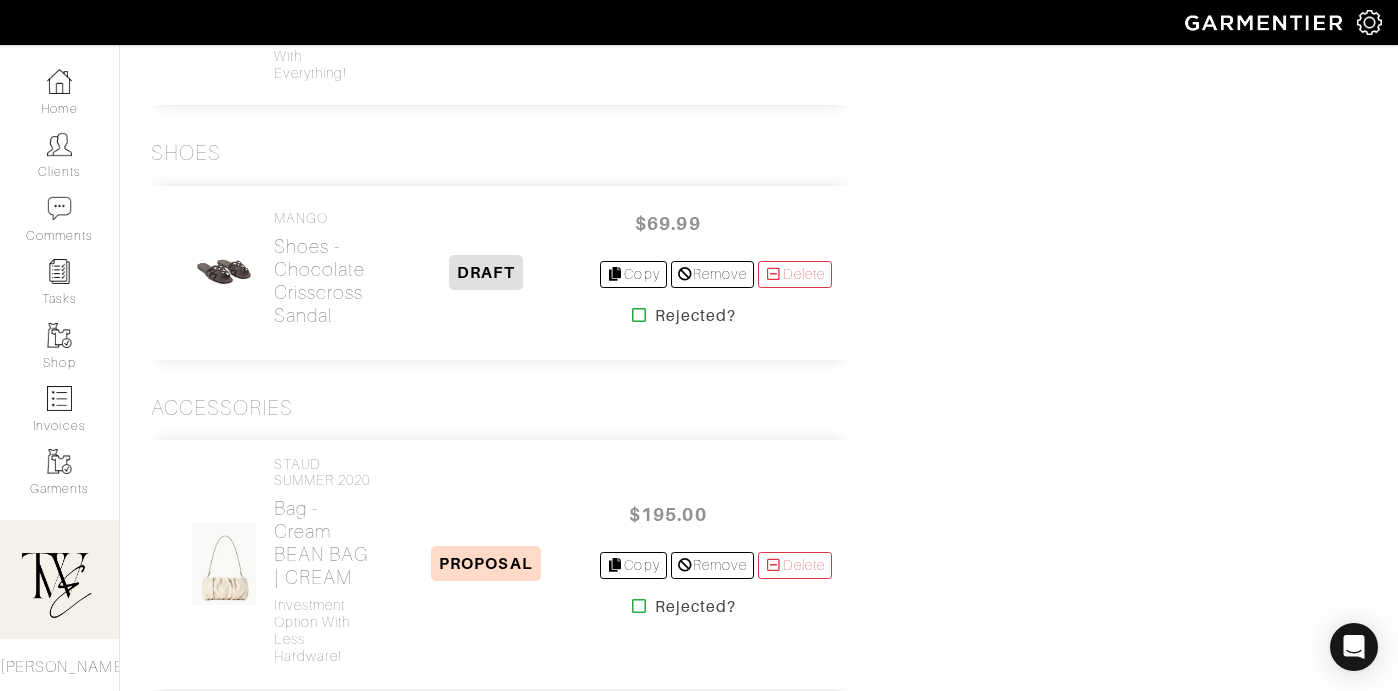 scroll, scrollTop: 1384, scrollLeft: 0, axis: vertical 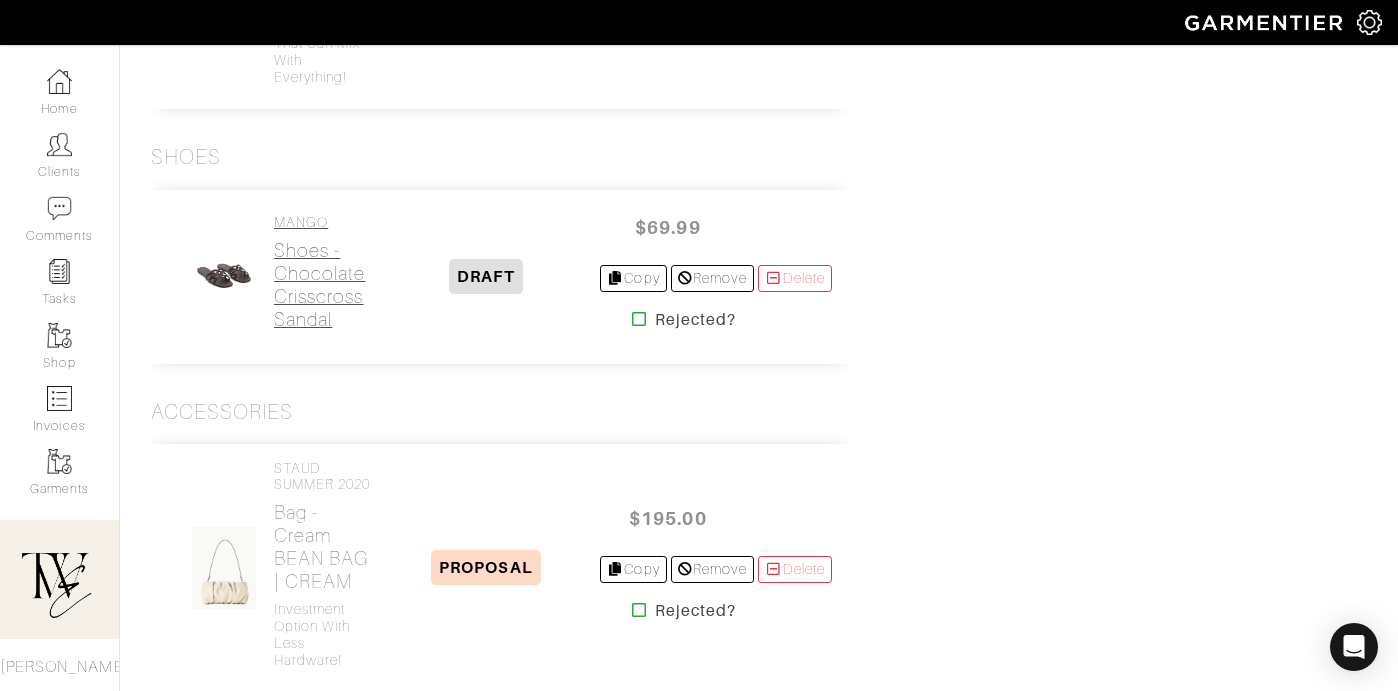click on "Shoes -   Chocolate
Crisscross Sandal" at bounding box center (323, 285) 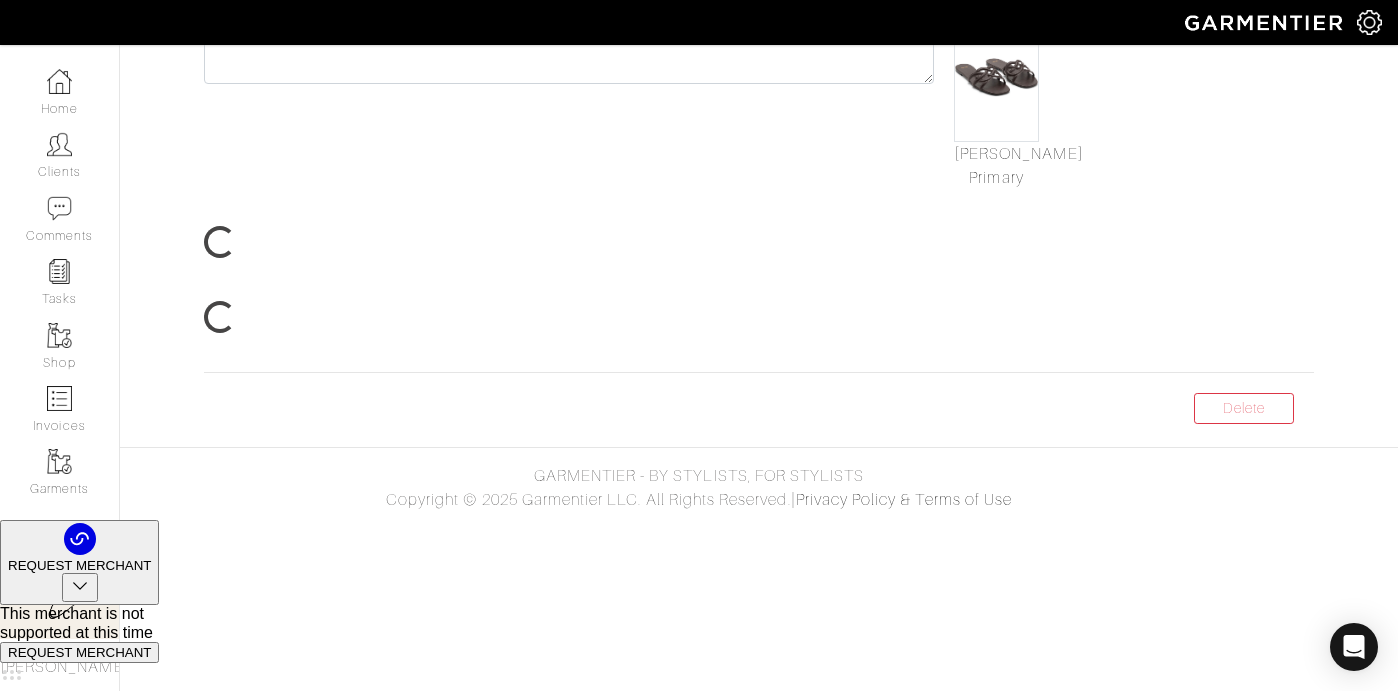 scroll, scrollTop: 0, scrollLeft: 0, axis: both 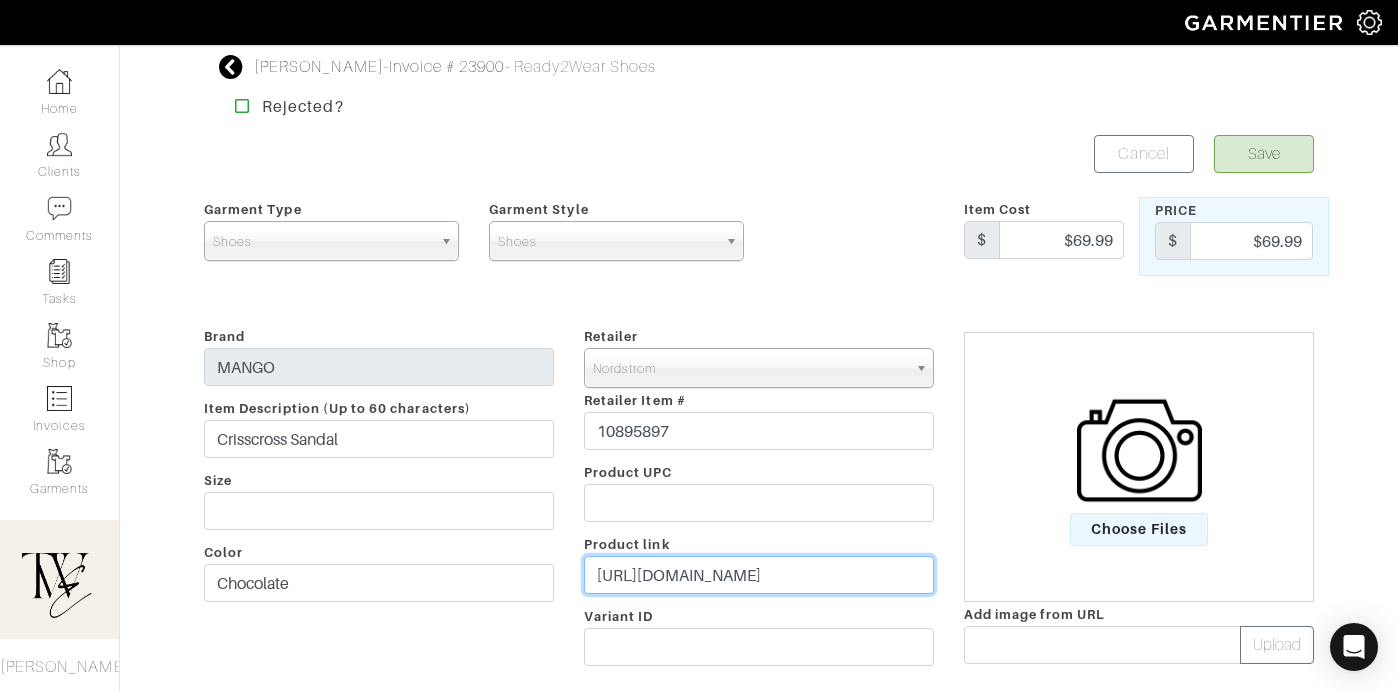 click on "https://www.nordstrom.com/s/crisscross-sandal-women/8419163?utm_channel=low_nd_affiliates_influencer&utm_content=&utm_term=2340682&utm_source=impact&utm_medium=affiliate_influencer&utm_campaign=shopmyshelf&irclickid=TyT39NwXFxyPTOUxFO0M41mVUksXq6T1QUW:Q00&irgwc=1" at bounding box center (759, 575) 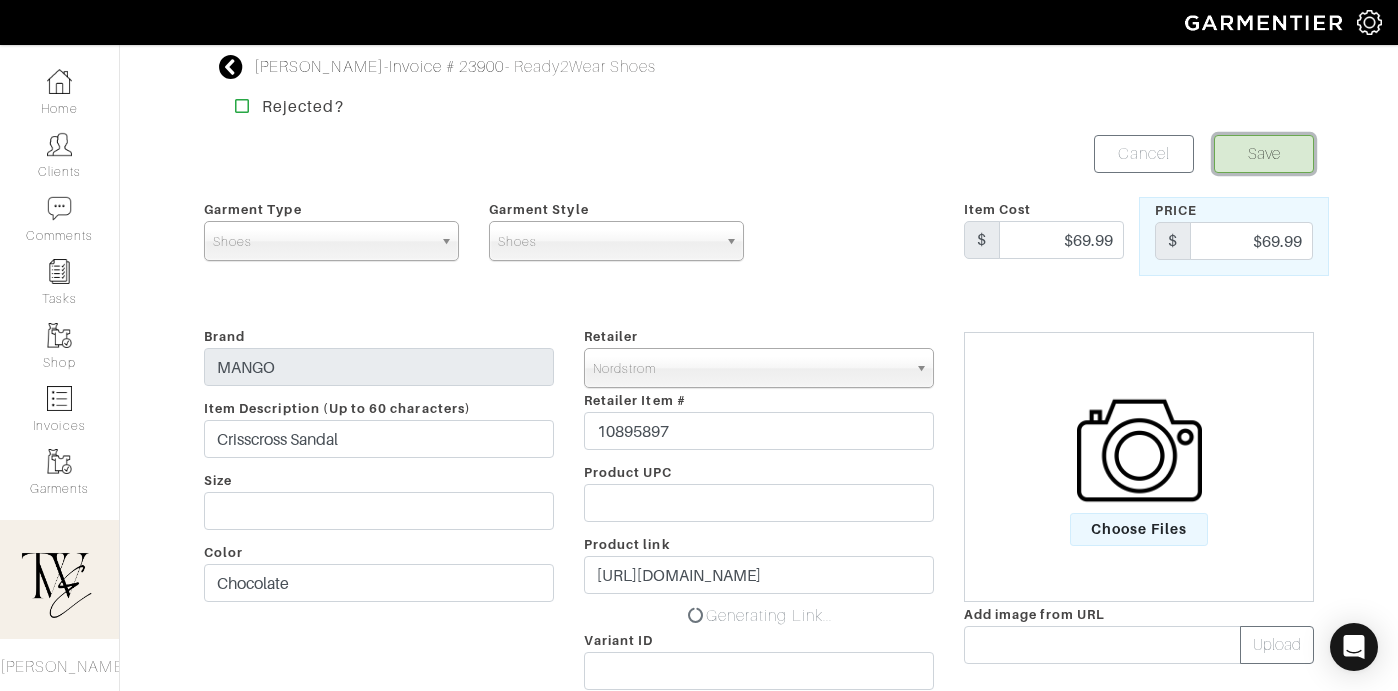 click on "Save" at bounding box center [1264, 154] 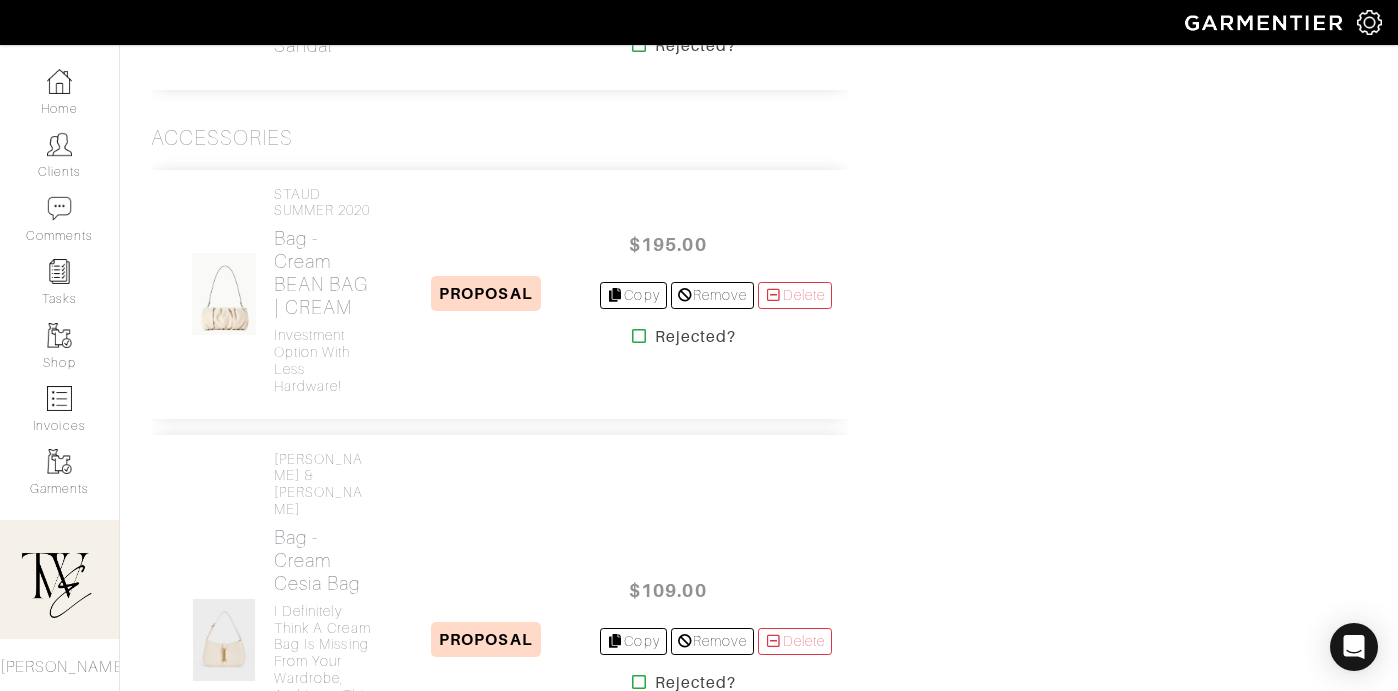 scroll, scrollTop: 1650, scrollLeft: 0, axis: vertical 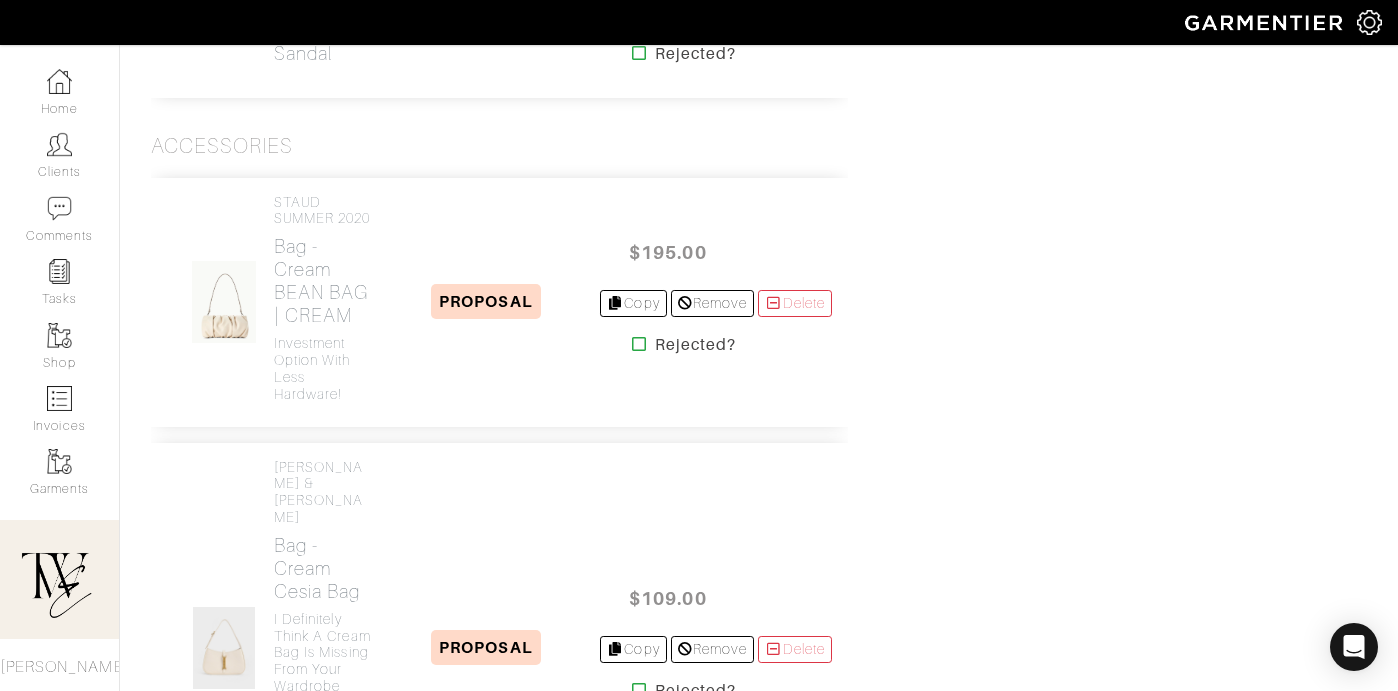 click at bounding box center (639, 344) 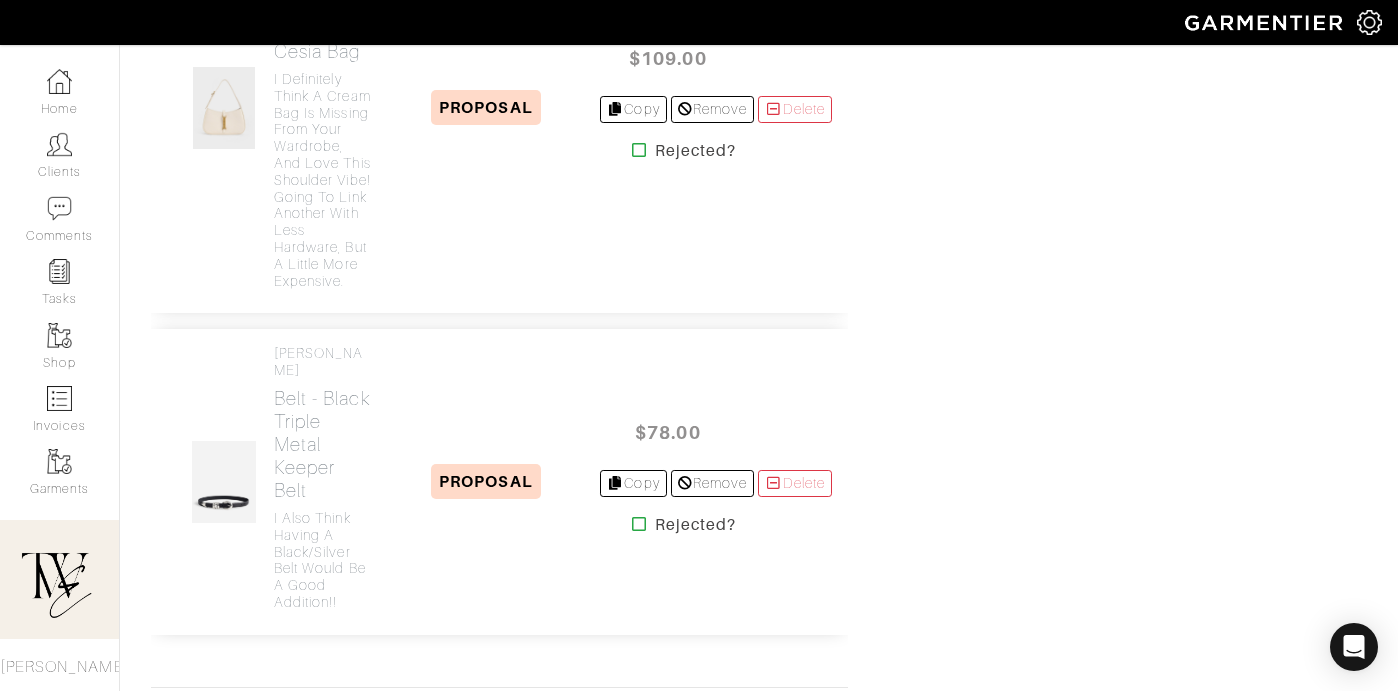 scroll, scrollTop: 2050, scrollLeft: 0, axis: vertical 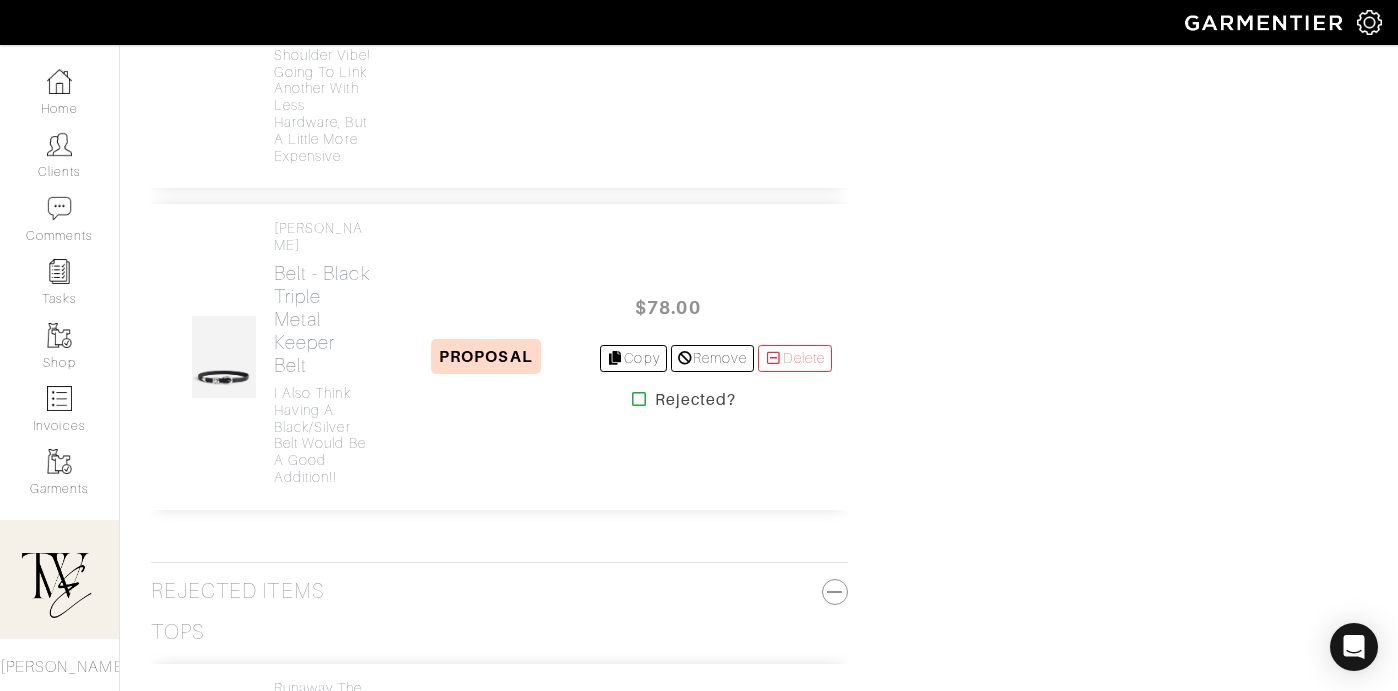 click at bounding box center (639, 25) 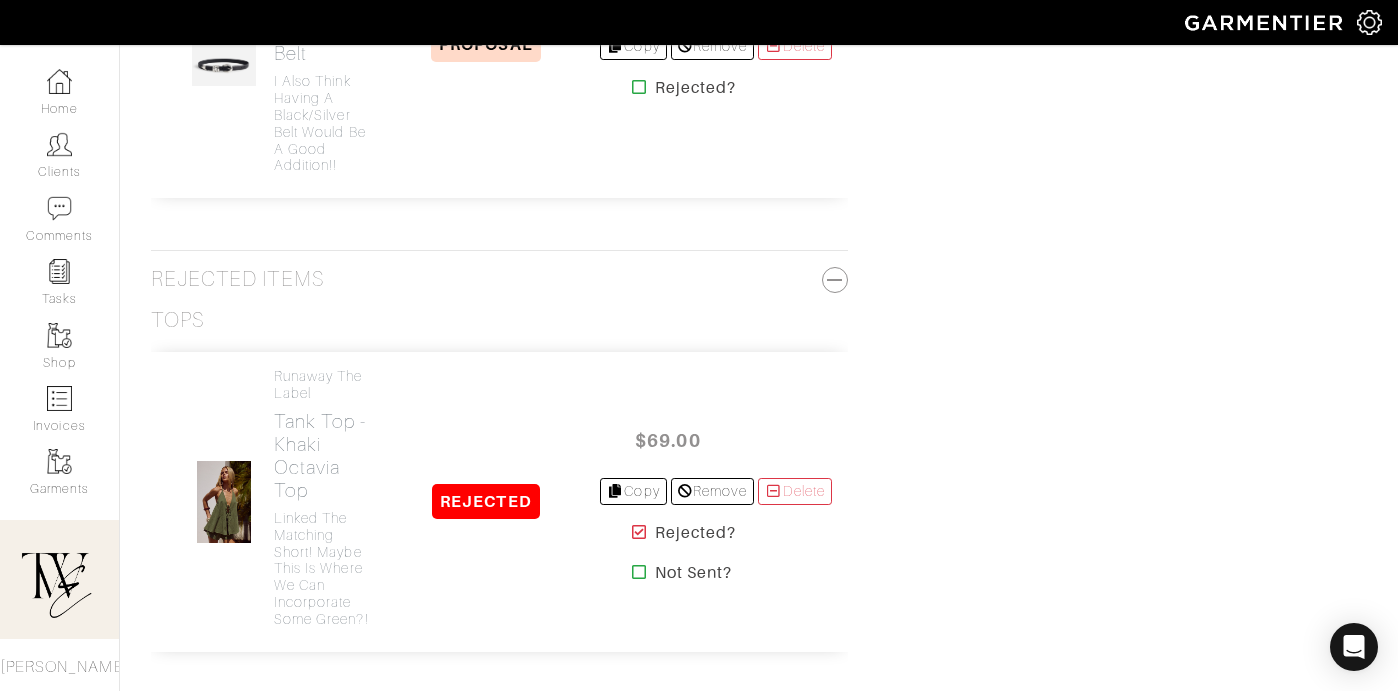 scroll, scrollTop: 2138, scrollLeft: 0, axis: vertical 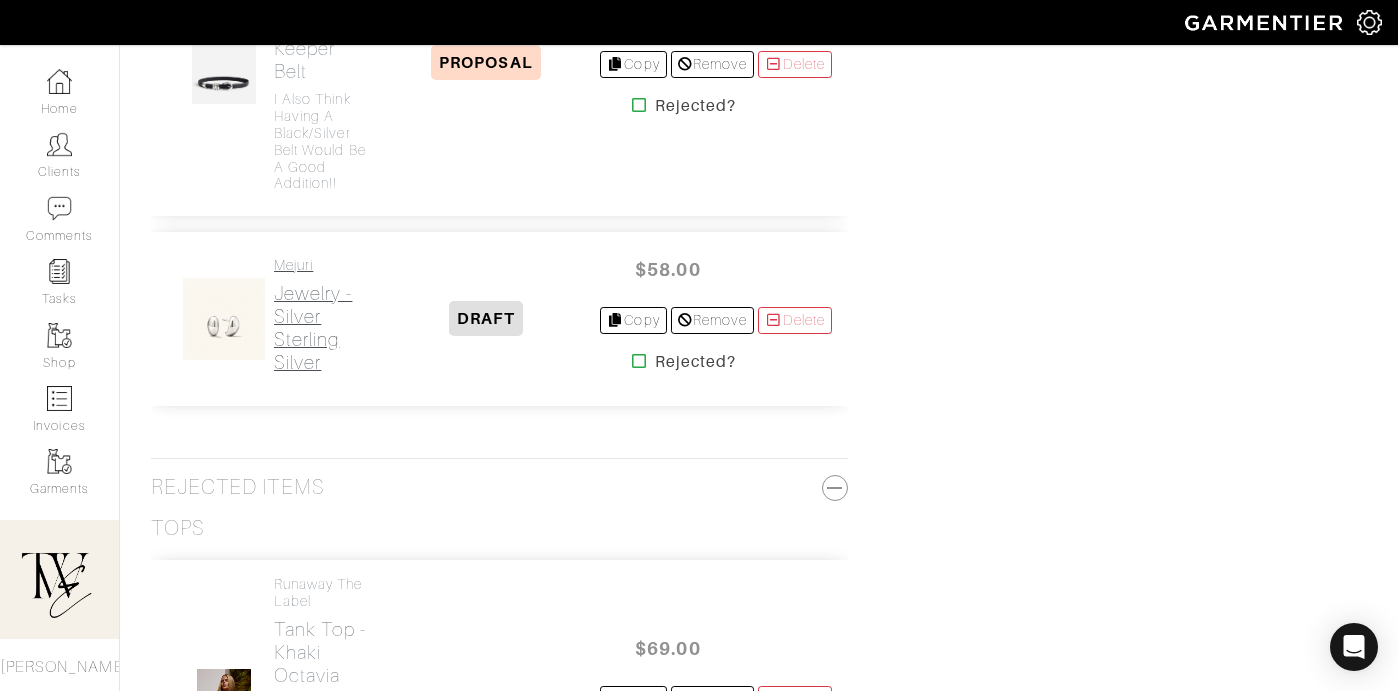 click on "Jewelry -   Silver
Sterling Silver" at bounding box center [323, 328] 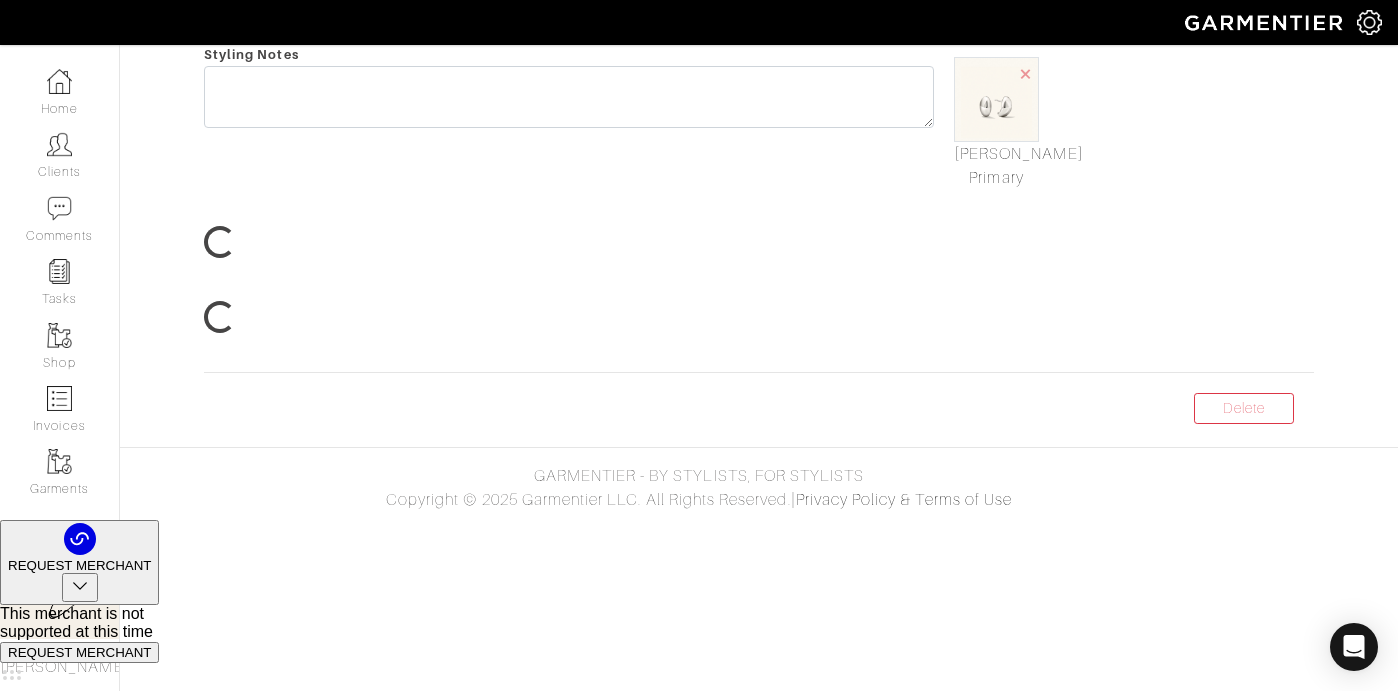 scroll, scrollTop: 5, scrollLeft: 0, axis: vertical 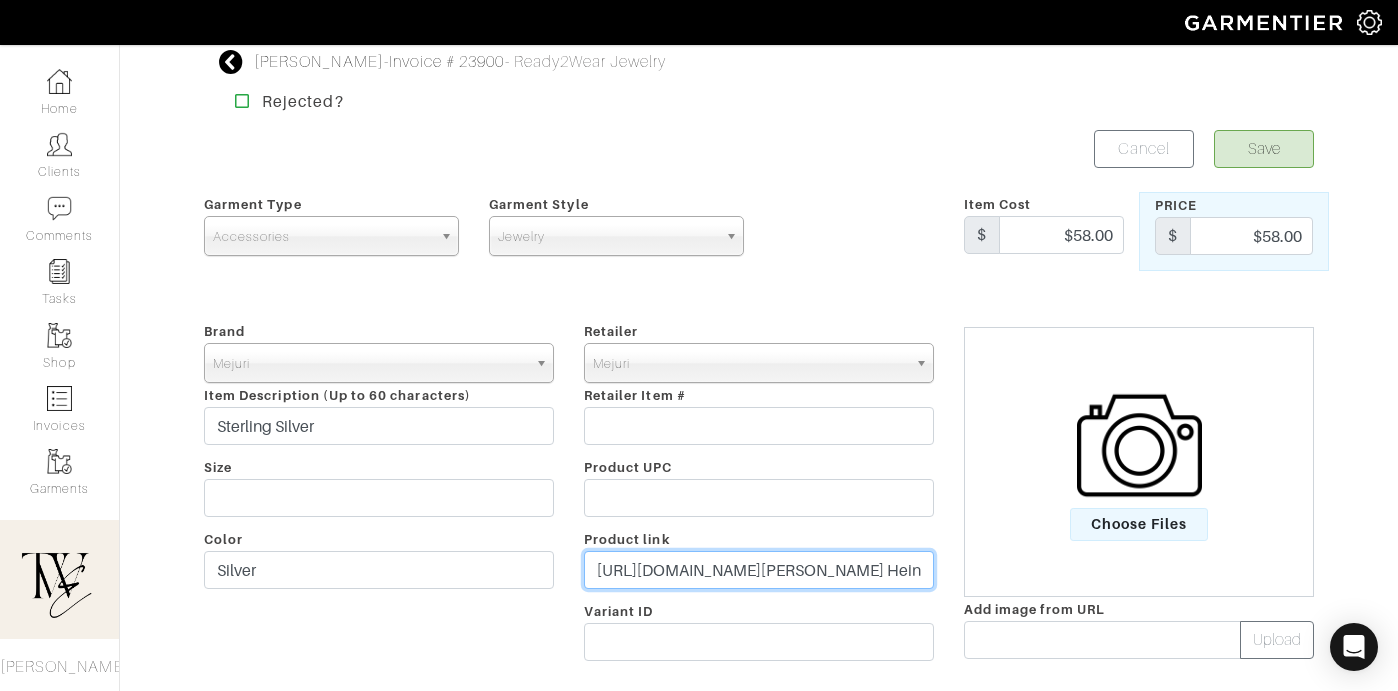 click on "https://mejuri.com/products/dome-huggies?variant=48162014363832&utm_source=ShopMy&utm_medium=affiliate&utm_campaign=Regan Heinrichs&utm_content=Quick Link&utm_referrer=shopmy.us&smsclickid=9d3d480c-e89e-4816-a457-2a974204c2c6" at bounding box center [759, 570] 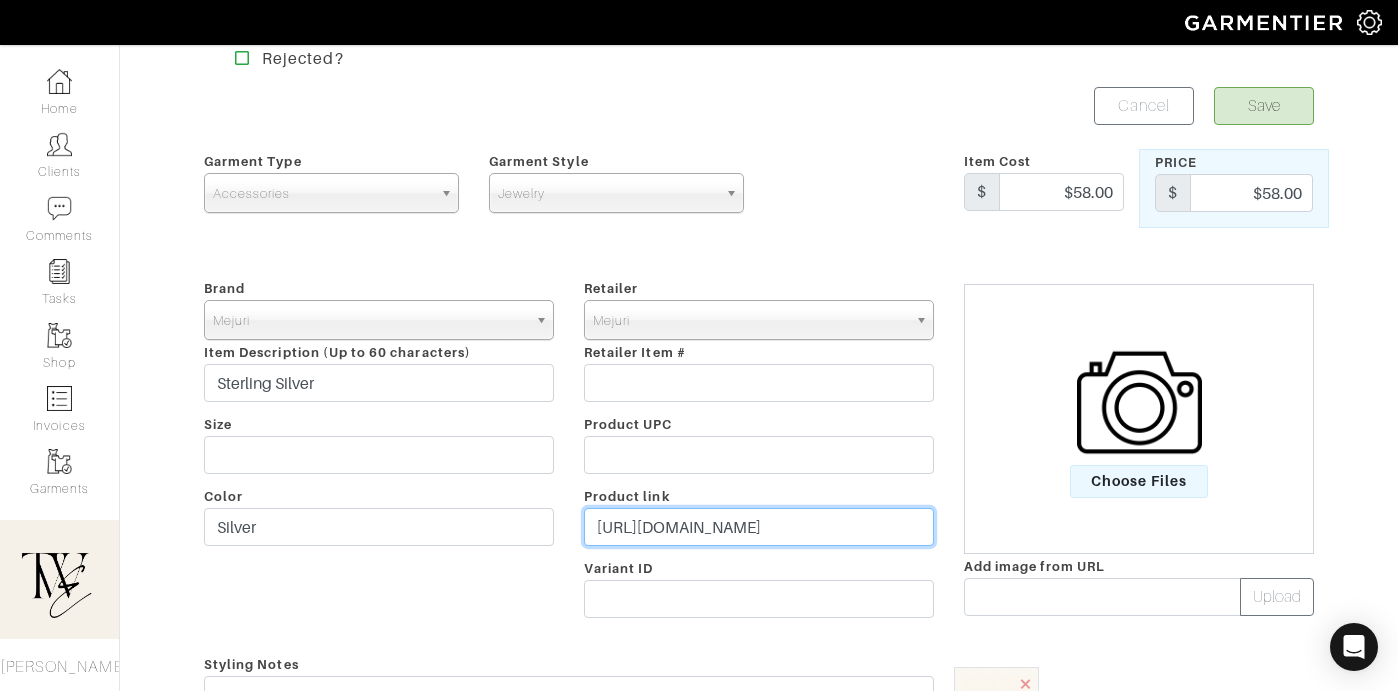 scroll, scrollTop: 8, scrollLeft: 0, axis: vertical 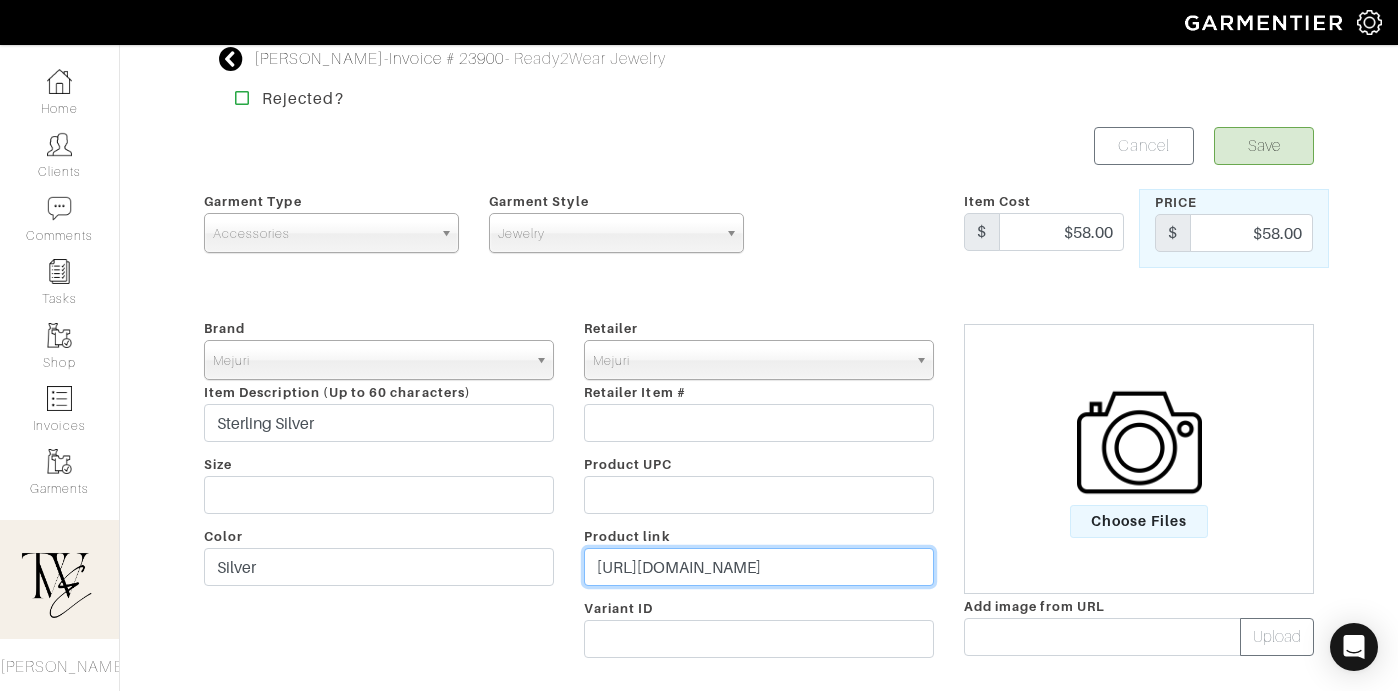 type on "https://go.shopmy.us/p-20495950" 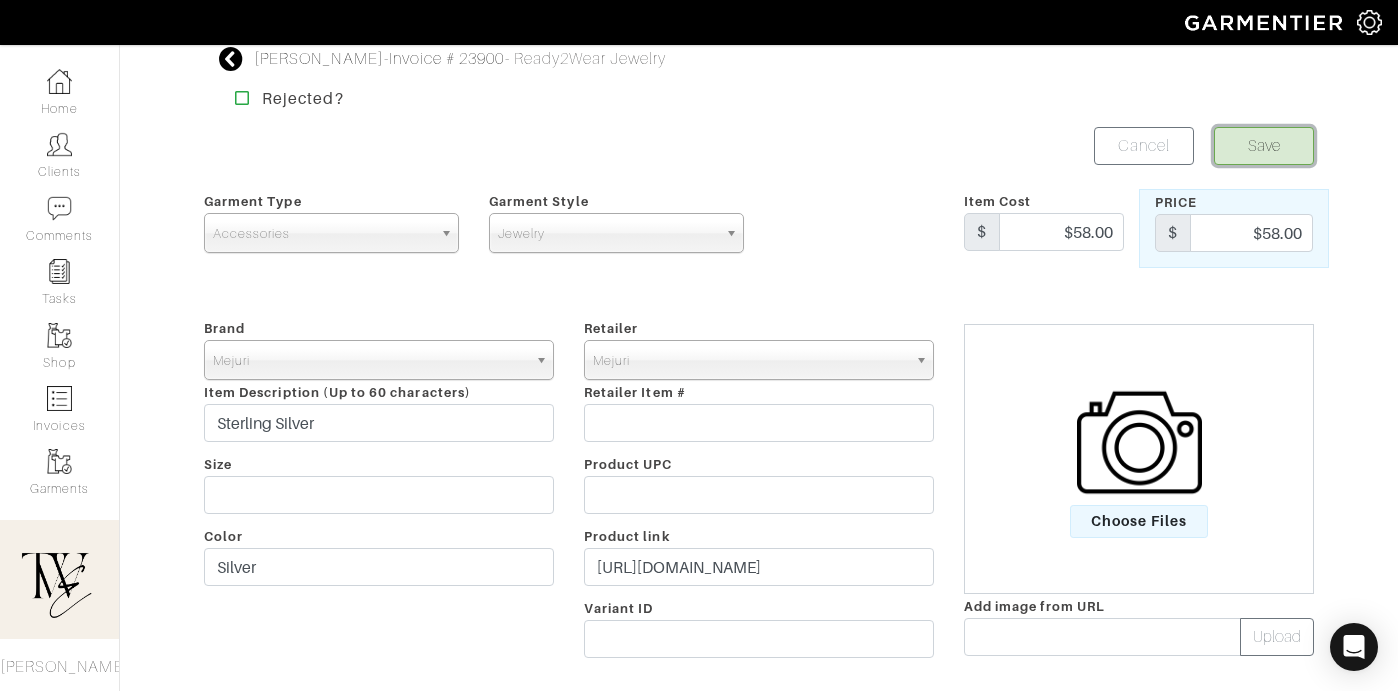 click on "Save" at bounding box center [1264, 146] 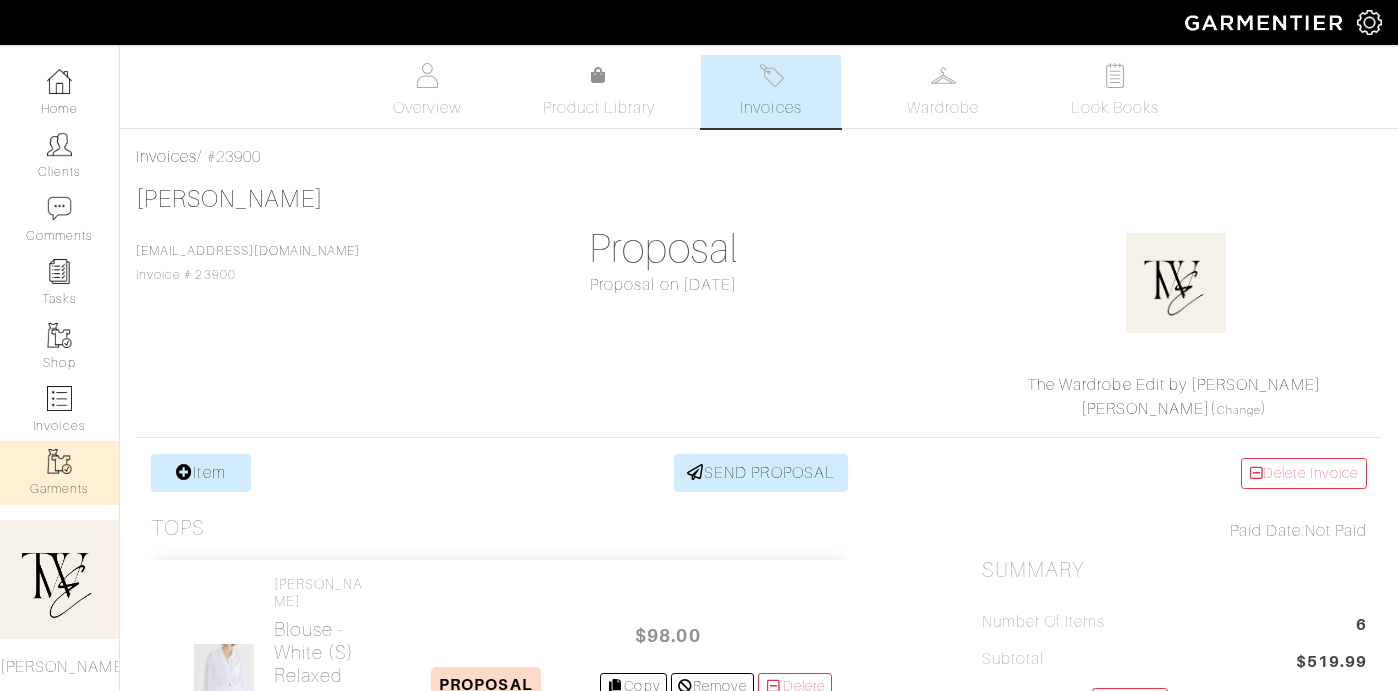 scroll, scrollTop: 0, scrollLeft: 0, axis: both 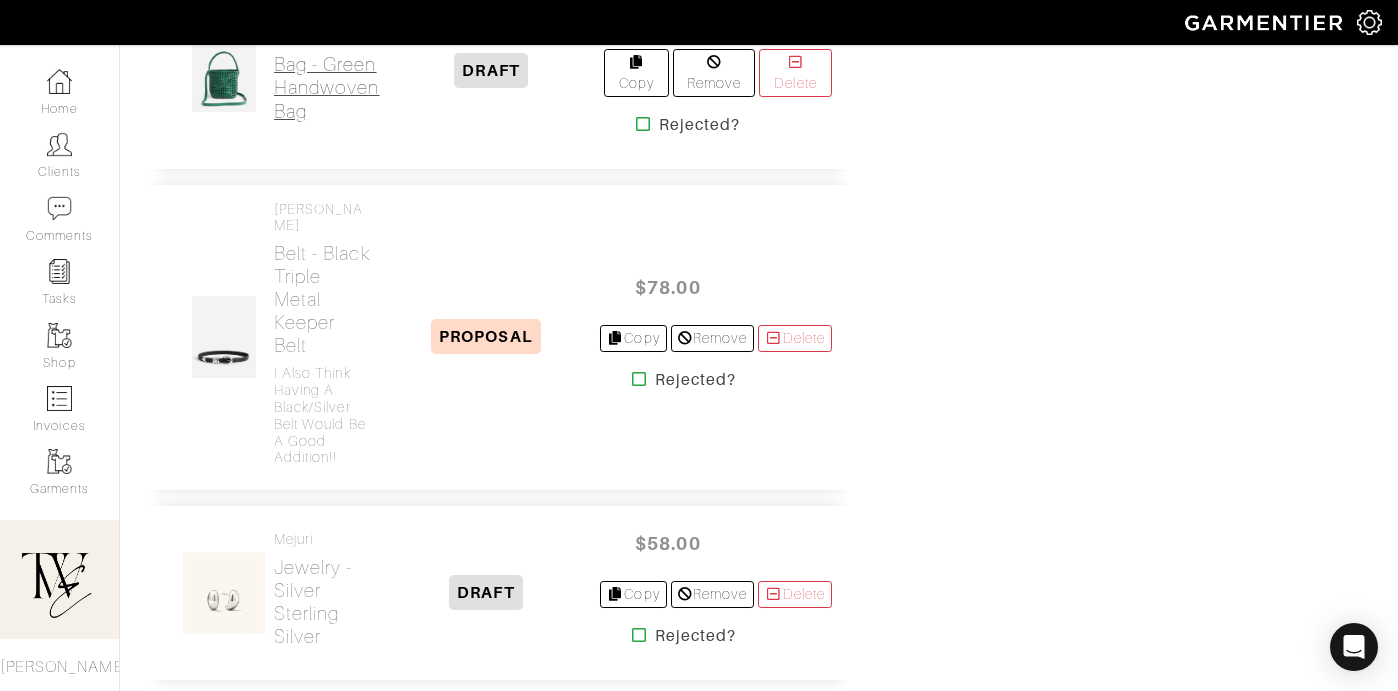 click on "Bag -   Green
Handwoven Bag" at bounding box center [326, 87] 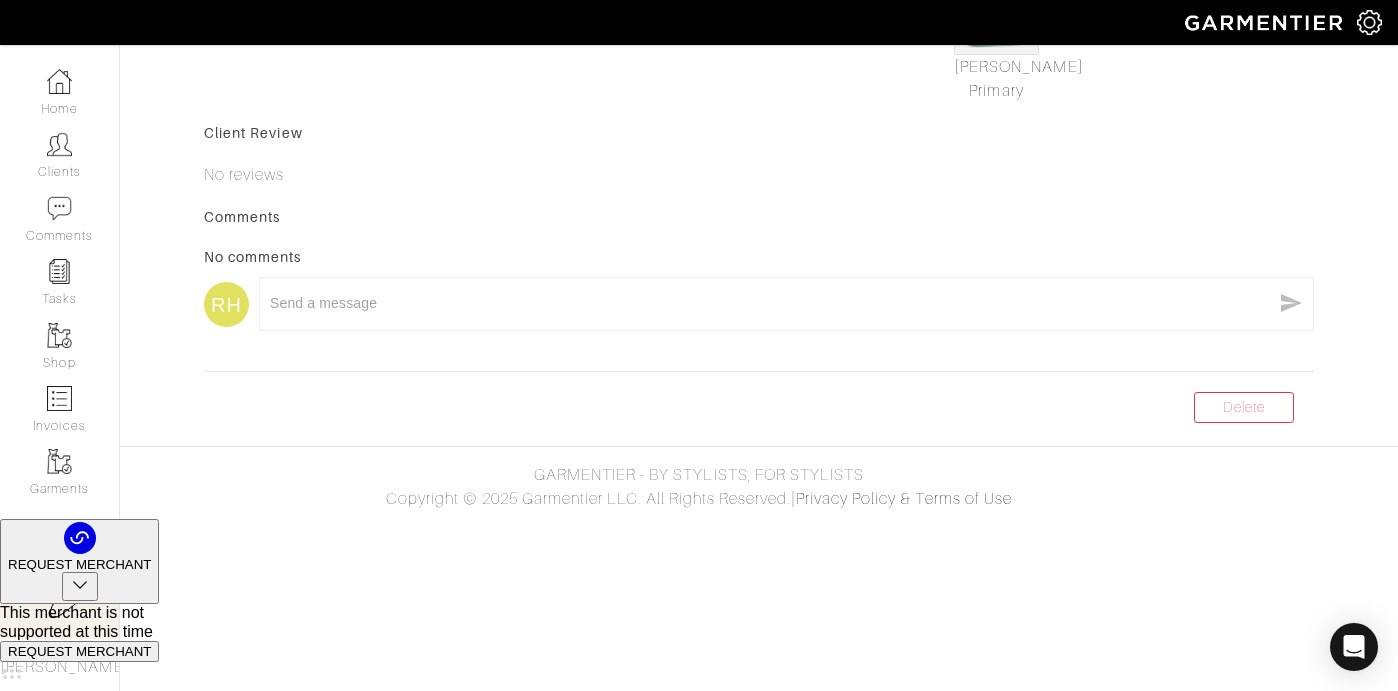 scroll, scrollTop: 112, scrollLeft: 0, axis: vertical 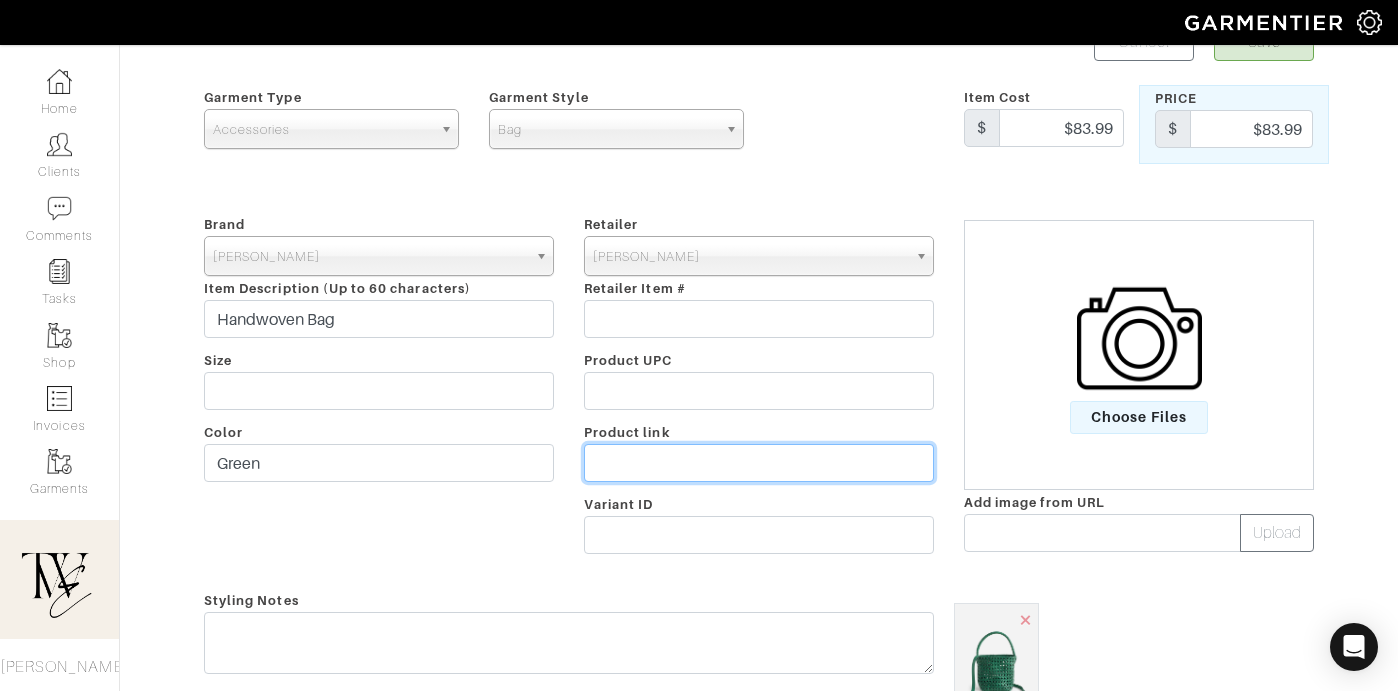 click at bounding box center (759, 463) 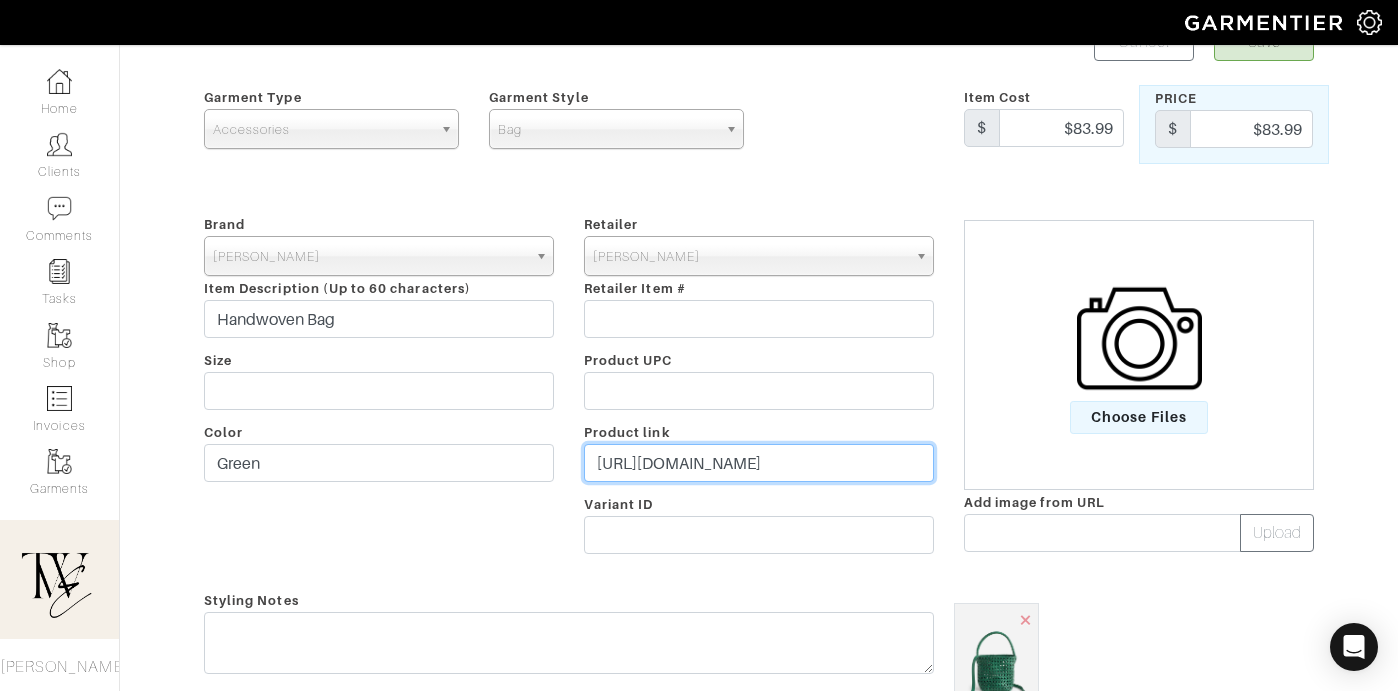 type on "https://go.shopmy.us/p-20495950" 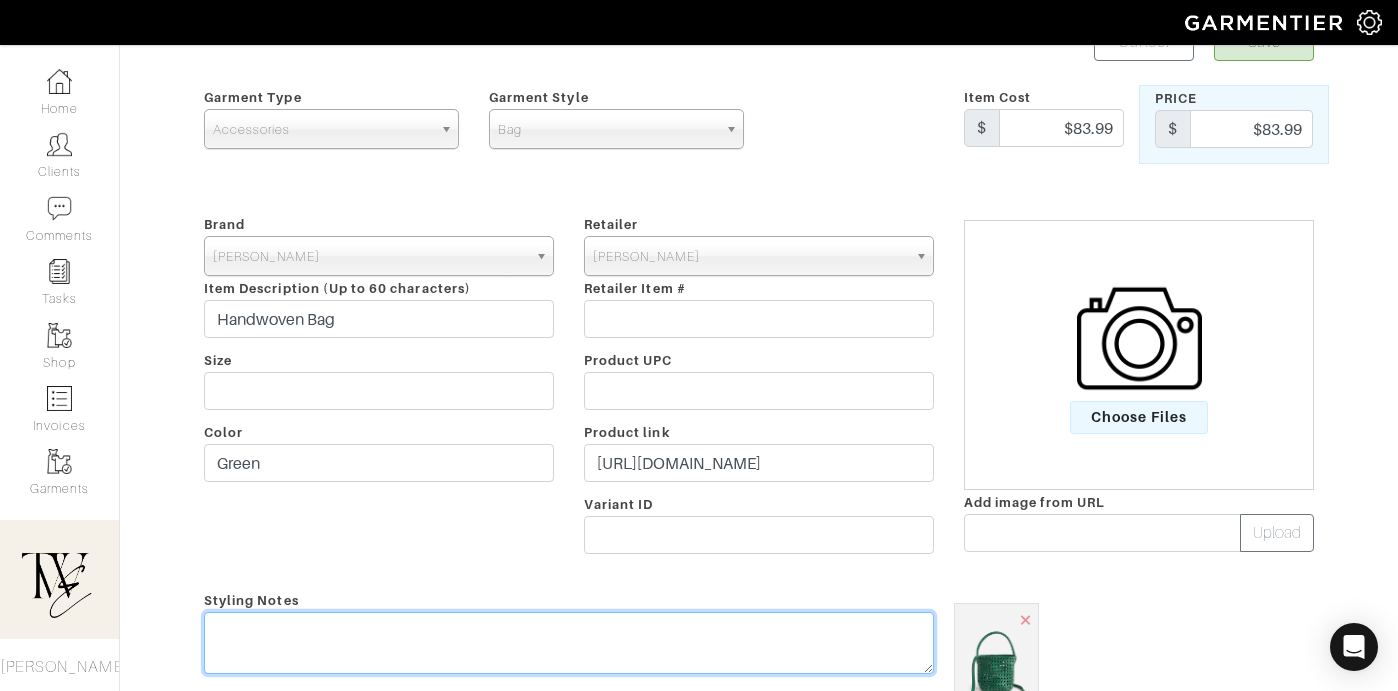 click at bounding box center [569, 643] 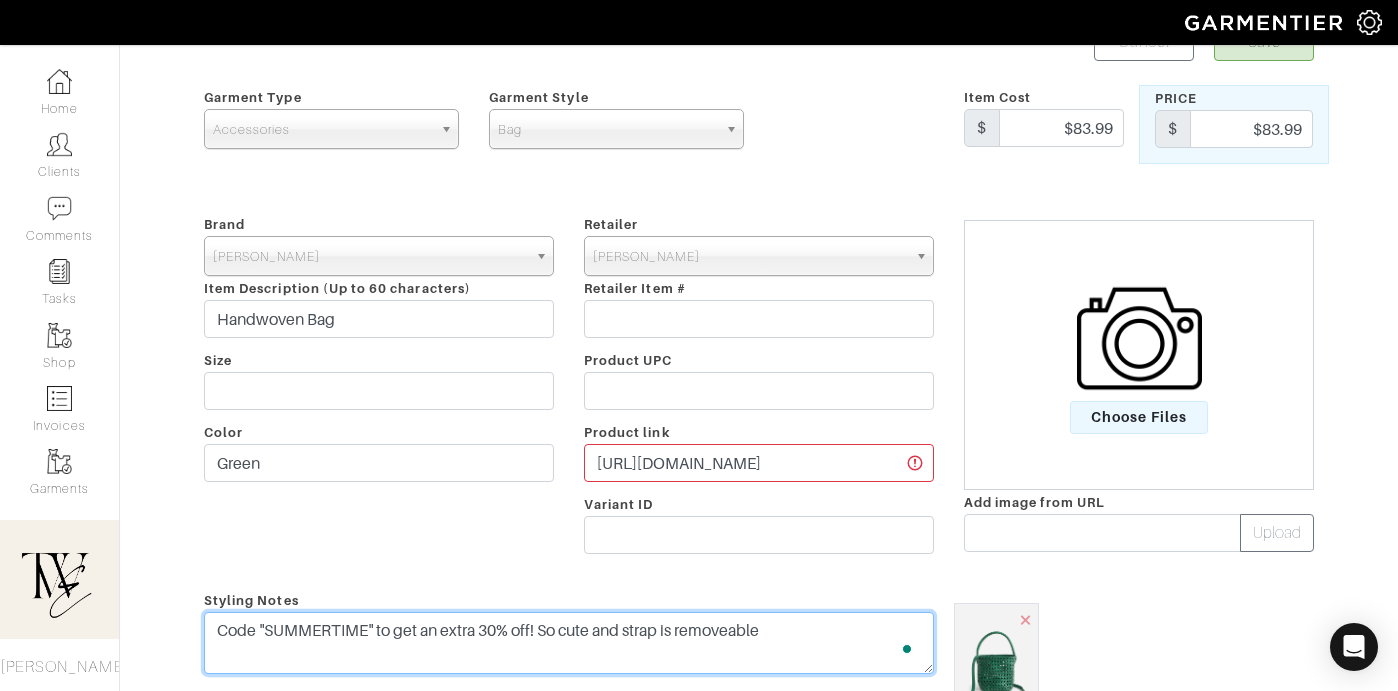 scroll, scrollTop: 0, scrollLeft: 0, axis: both 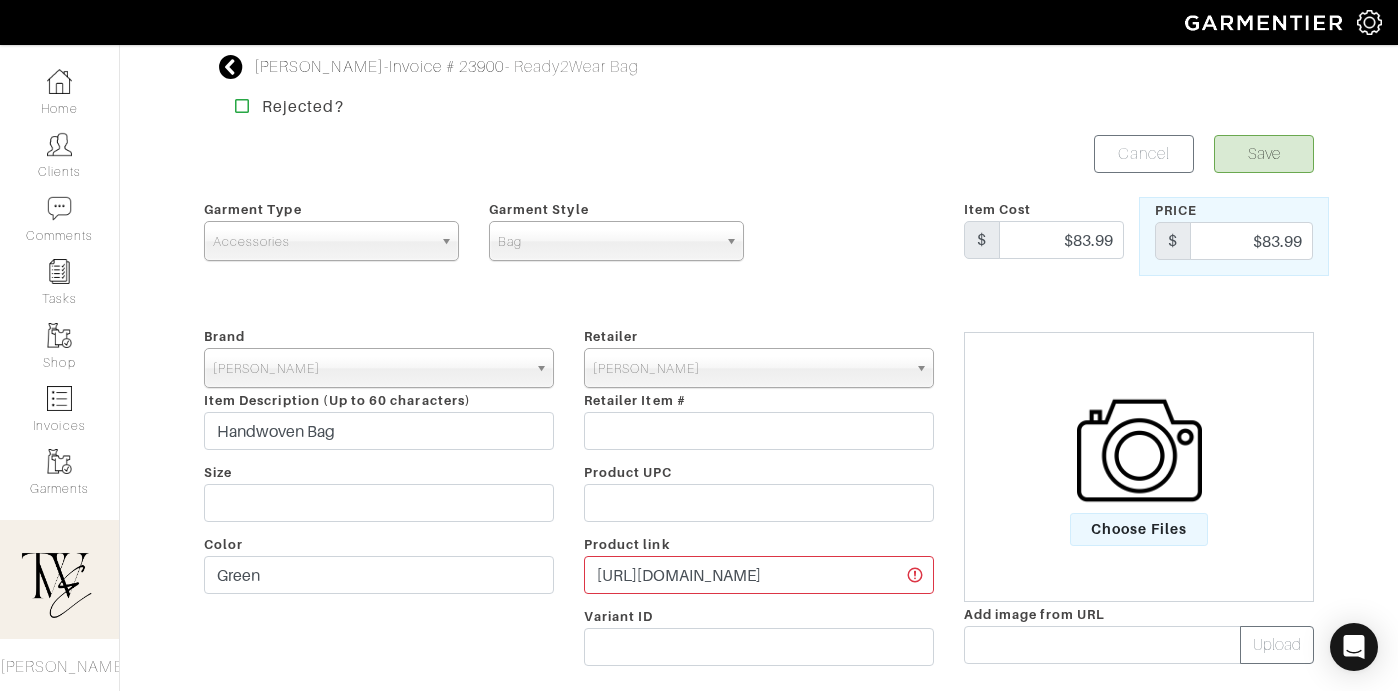 type on "Code "SUMMERTIME" to get an extra 30% off! So cute and strap is removeable" 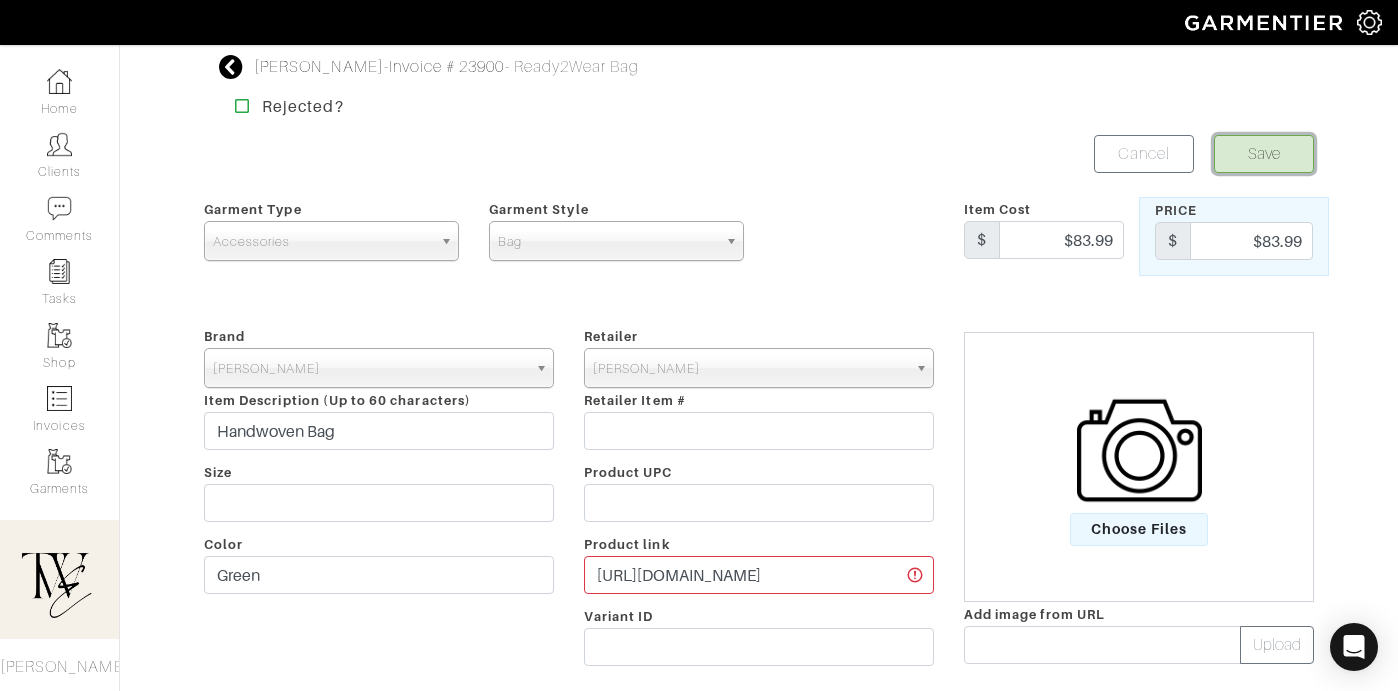 click on "Save" at bounding box center (1264, 154) 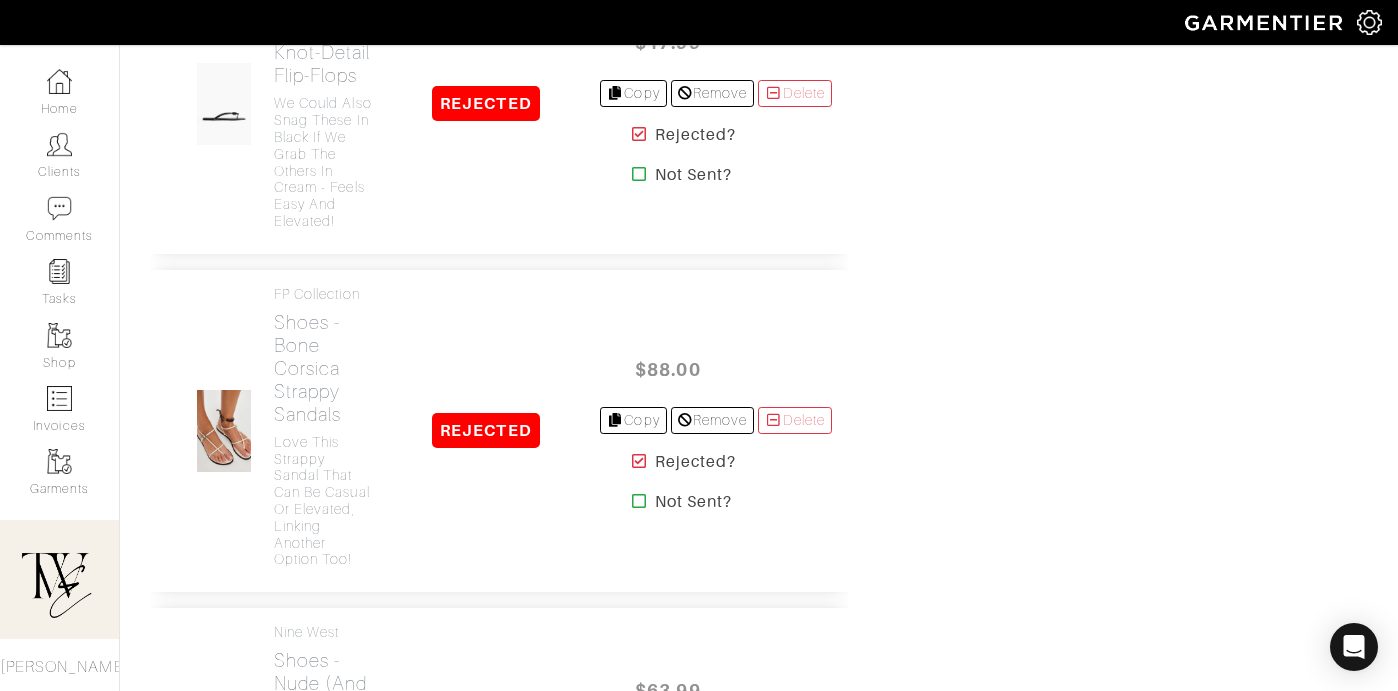 scroll, scrollTop: 3449, scrollLeft: 0, axis: vertical 